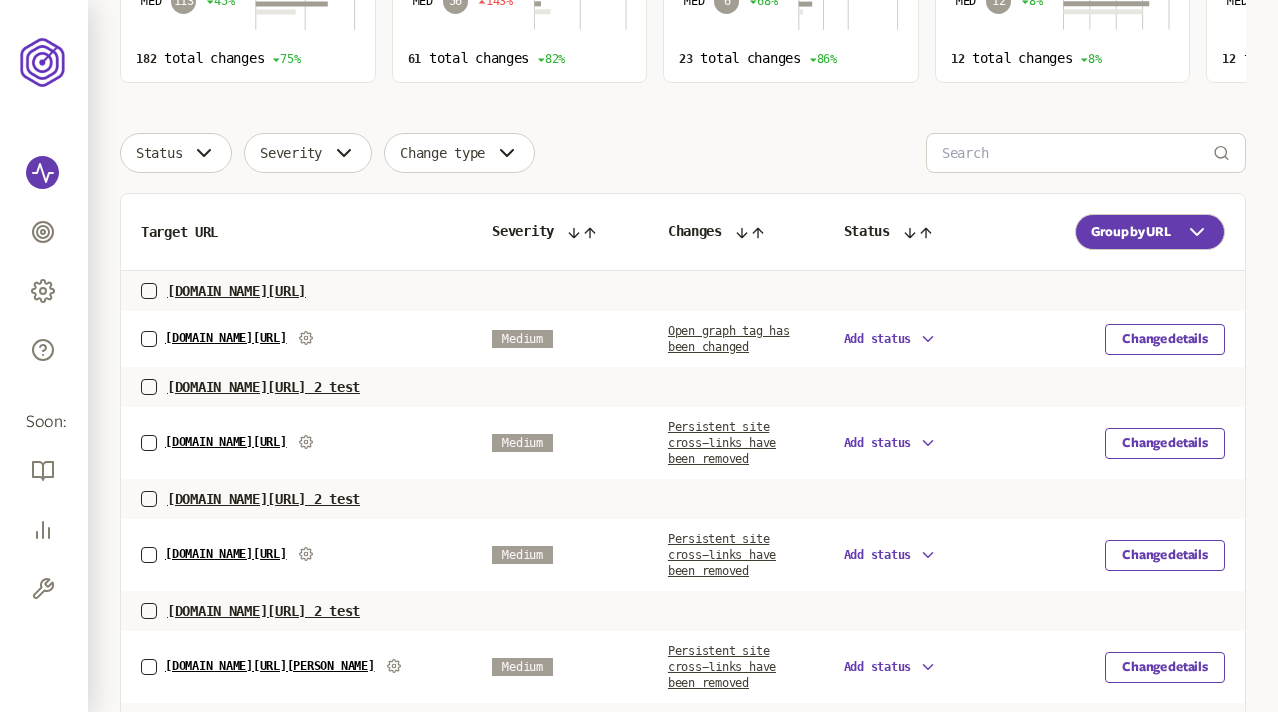 scroll, scrollTop: 0, scrollLeft: 0, axis: both 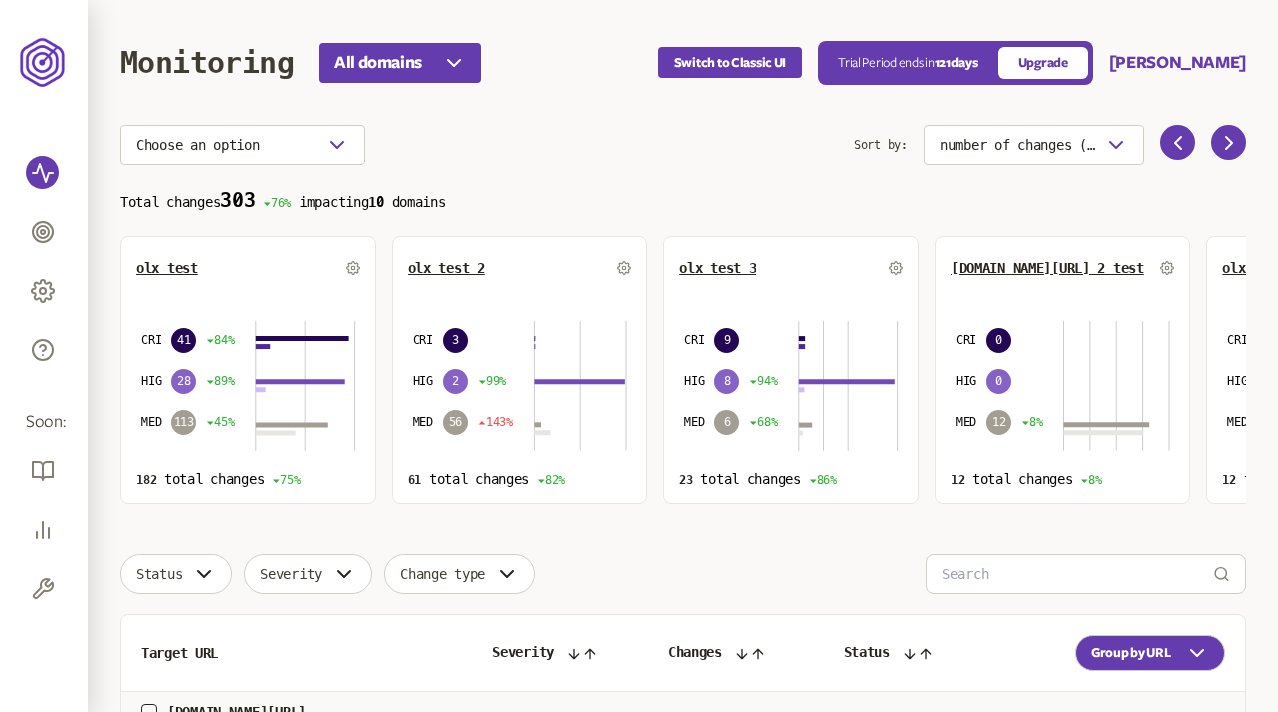 click on "Choose an option" at bounding box center [487, 145] 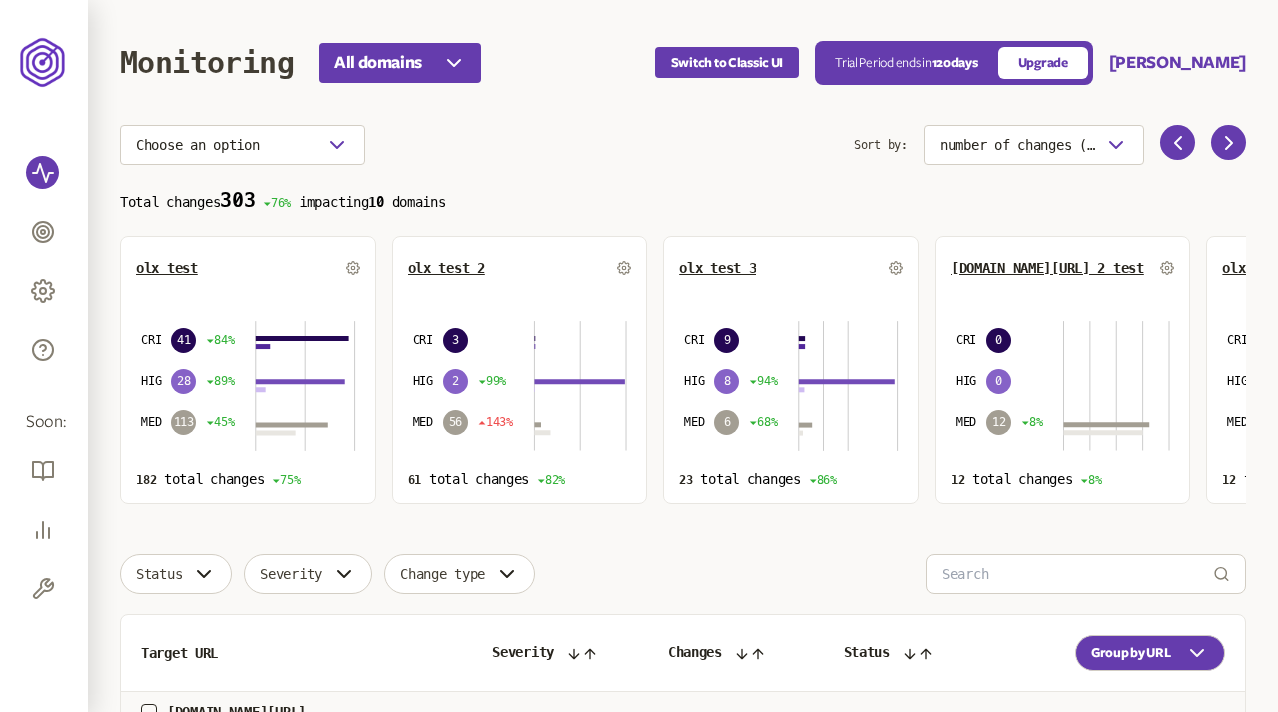click on "Total changes  303   76%   impacting  10   domains" at bounding box center [683, 200] 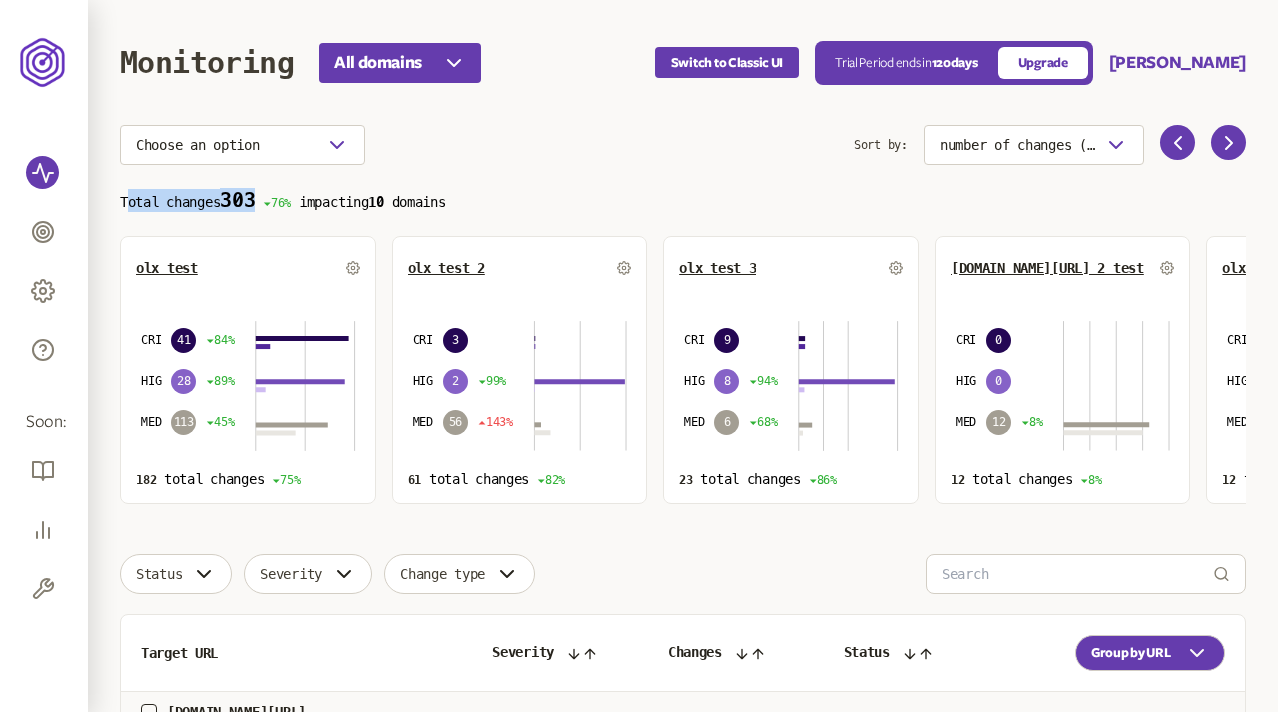 drag, startPoint x: 124, startPoint y: 203, endPoint x: 266, endPoint y: 203, distance: 142 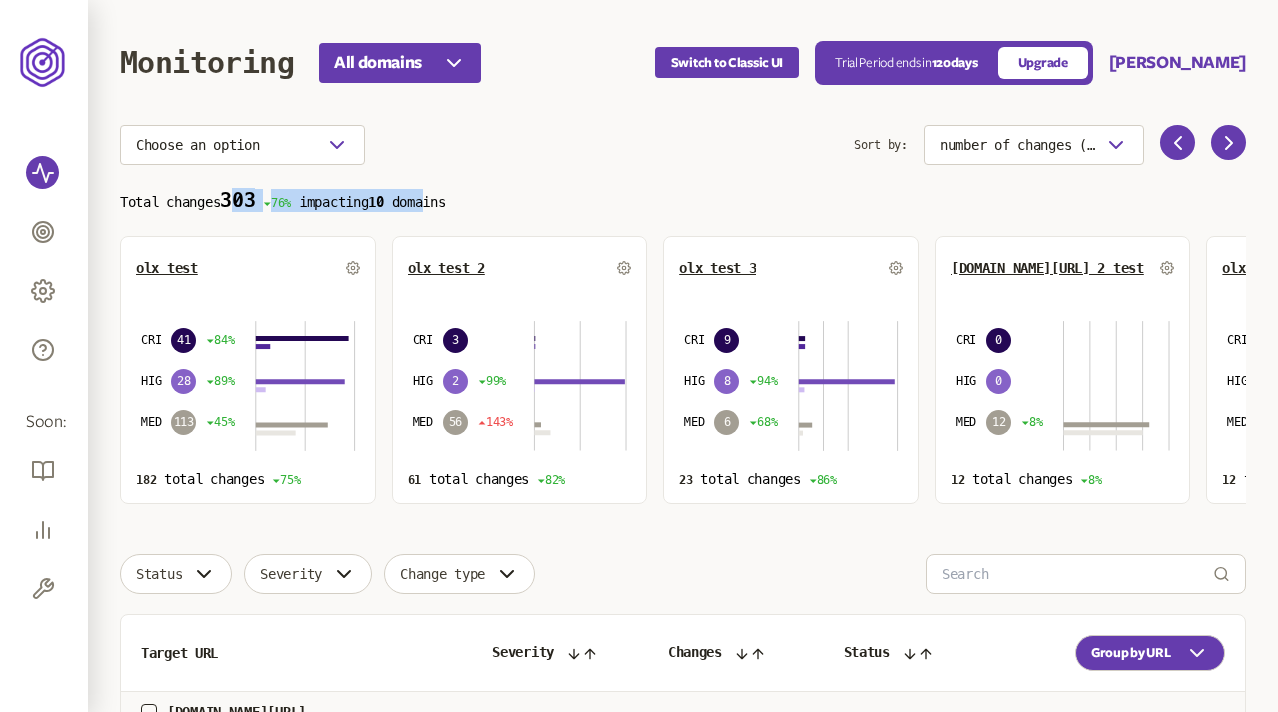 drag, startPoint x: 449, startPoint y: 197, endPoint x: 243, endPoint y: 197, distance: 206 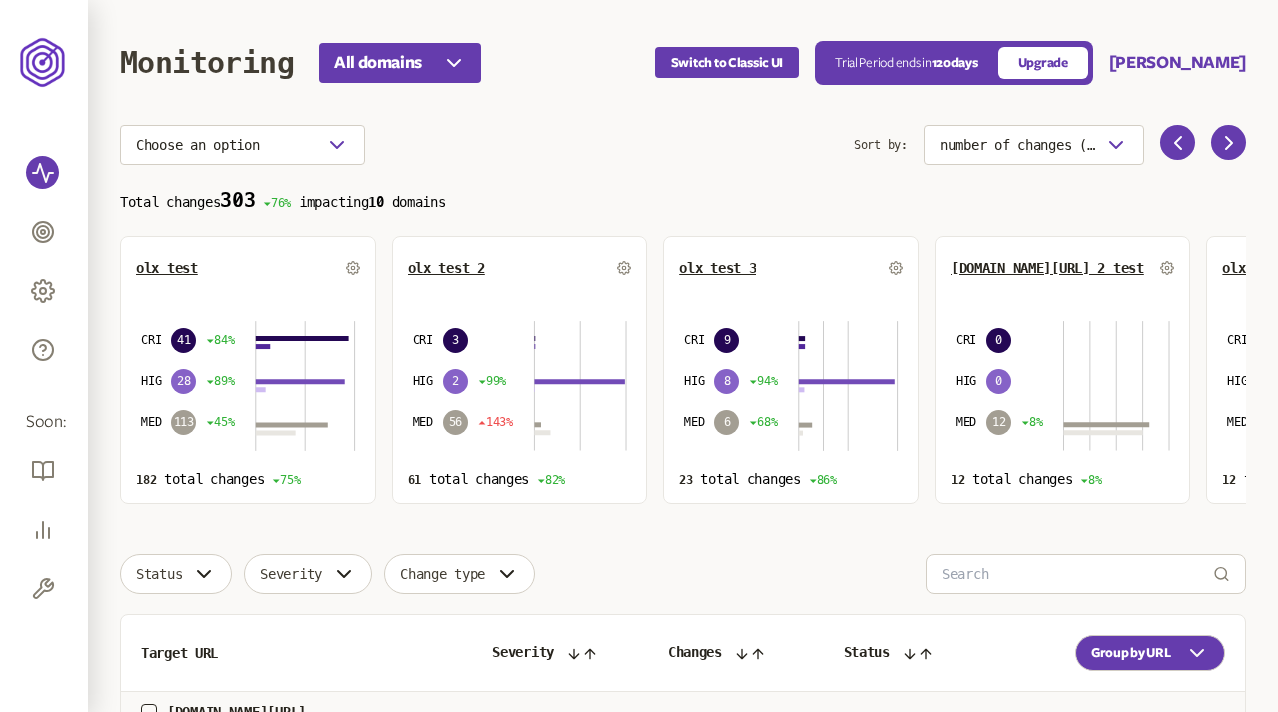 click on "Total changes  303   76%   impacting  10   domains" at bounding box center [683, 200] 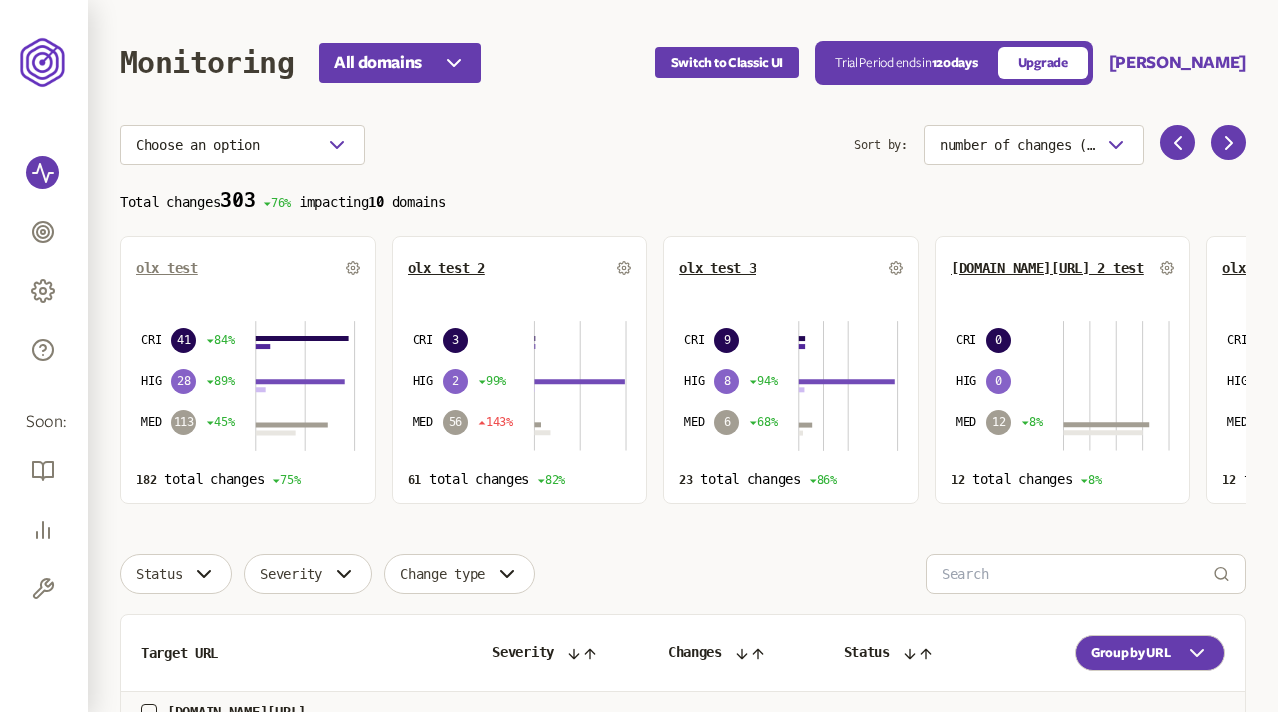 click on "olx test" at bounding box center [167, 268] 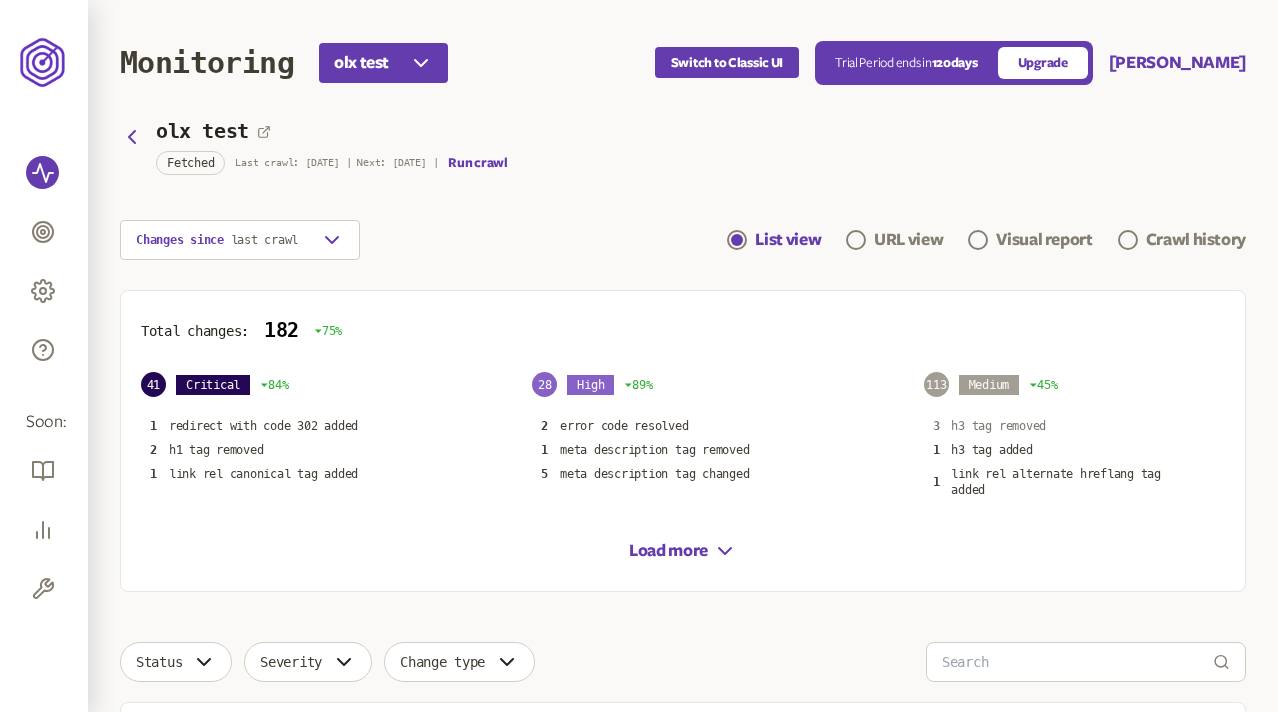 click on "h3 tag removed" at bounding box center (998, 426) 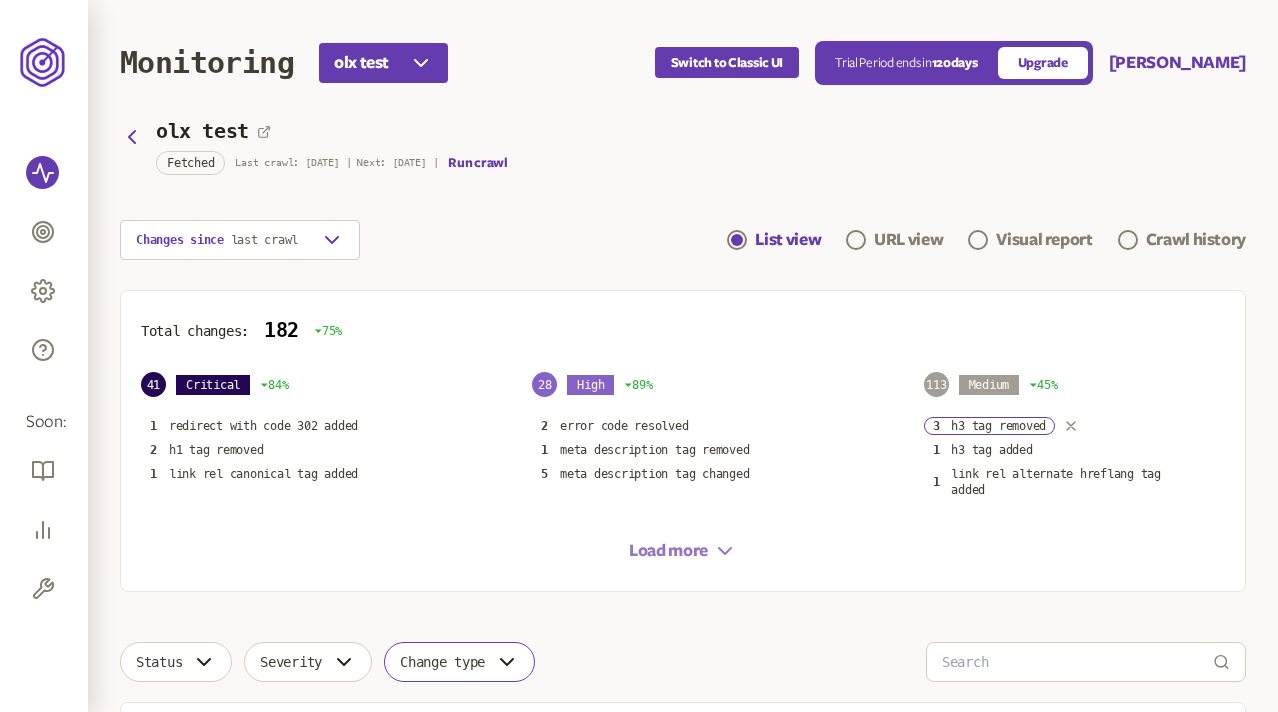 click on "Load more" at bounding box center [683, 551] 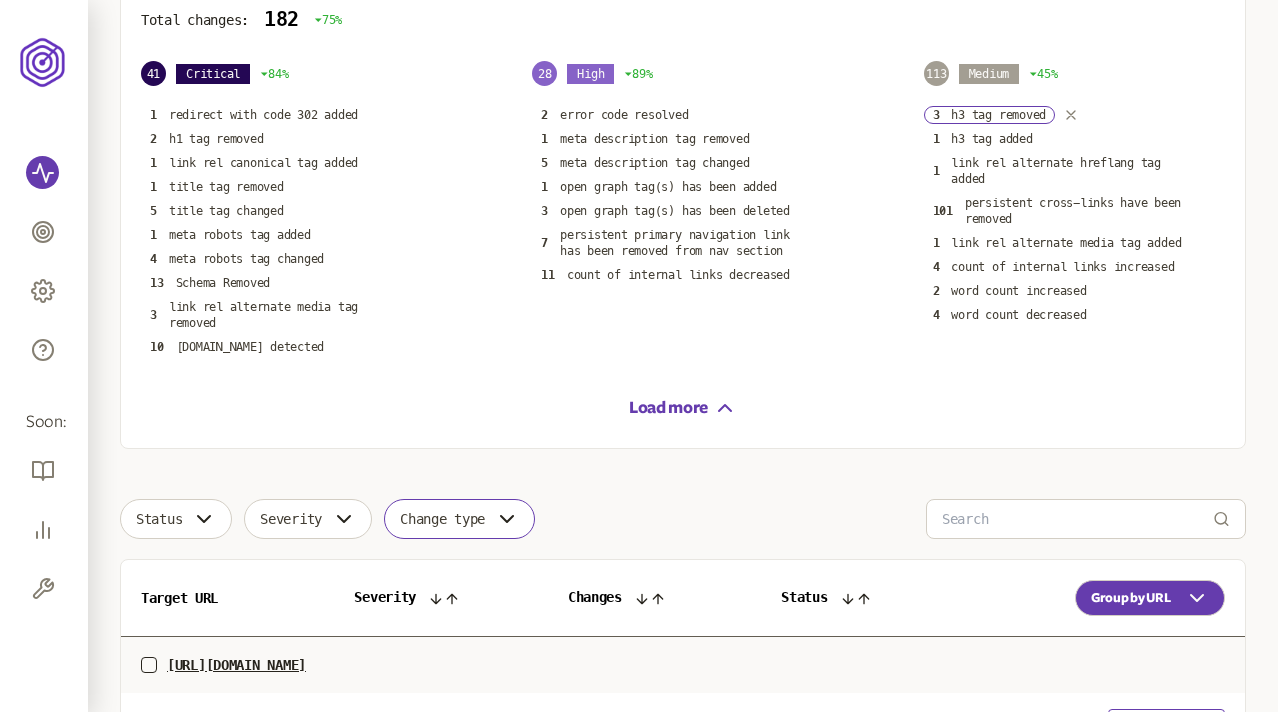 scroll, scrollTop: 0, scrollLeft: 0, axis: both 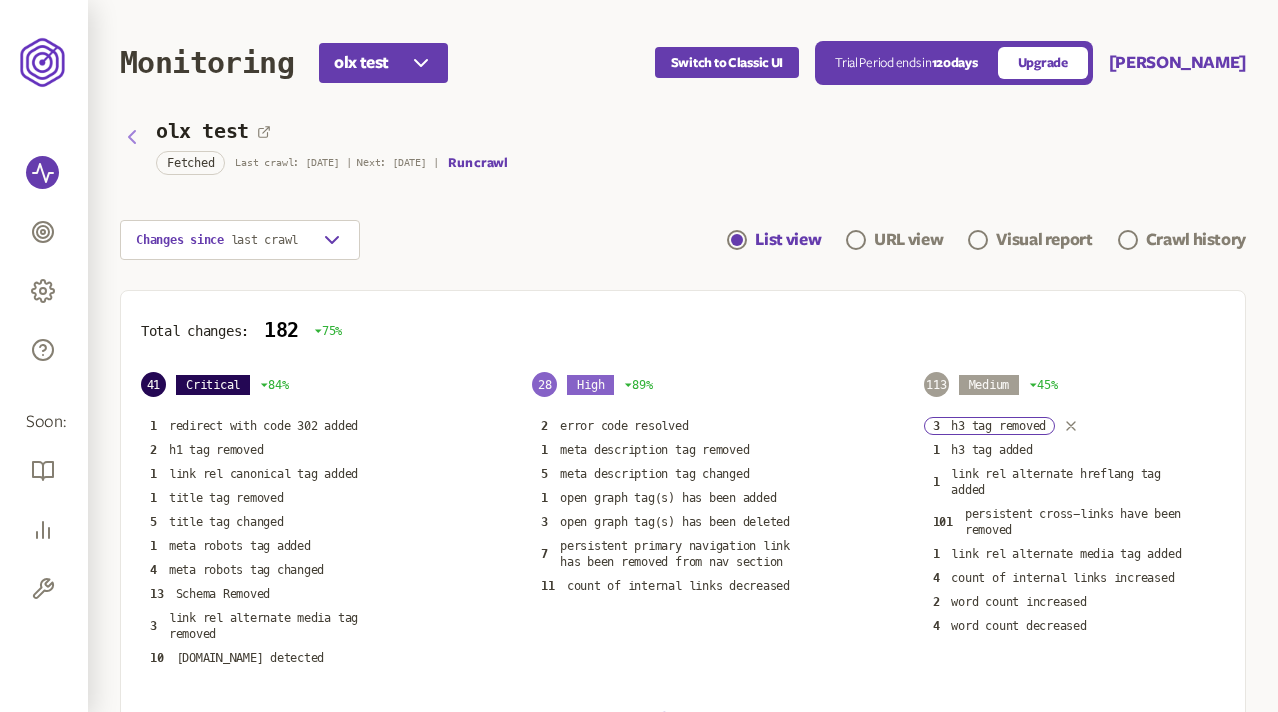 click 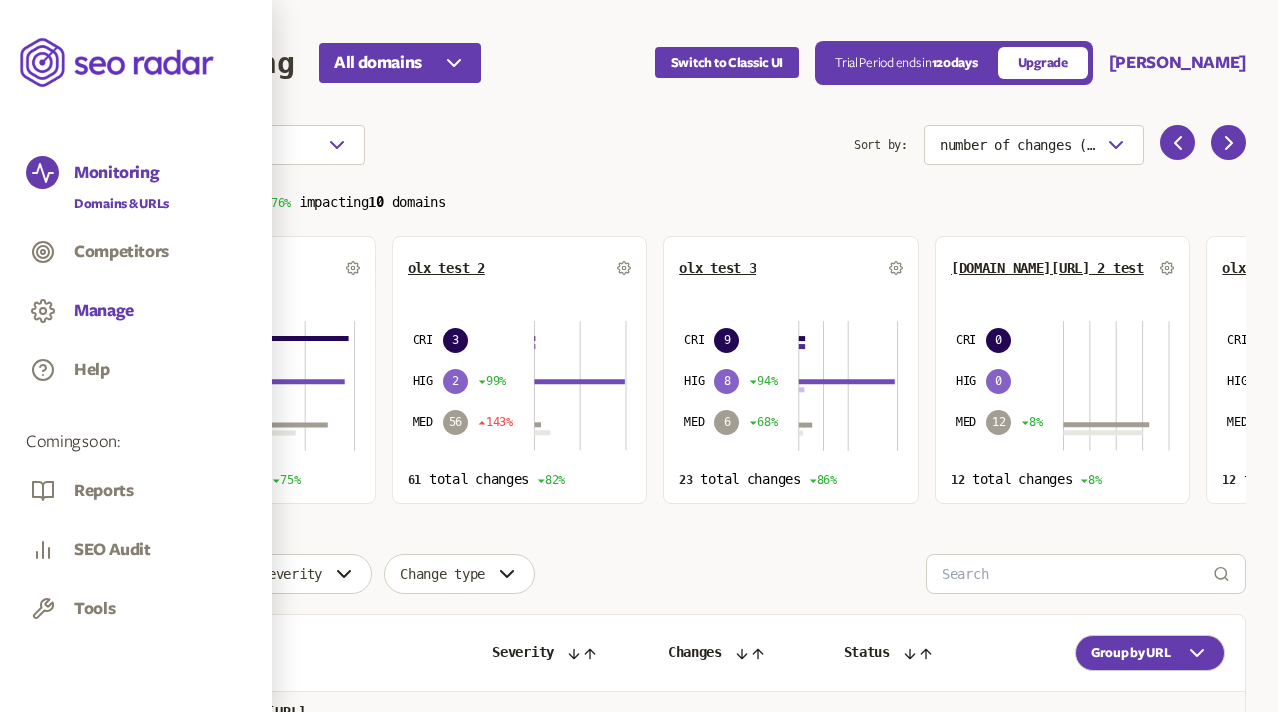click on "Manage" at bounding box center [104, 311] 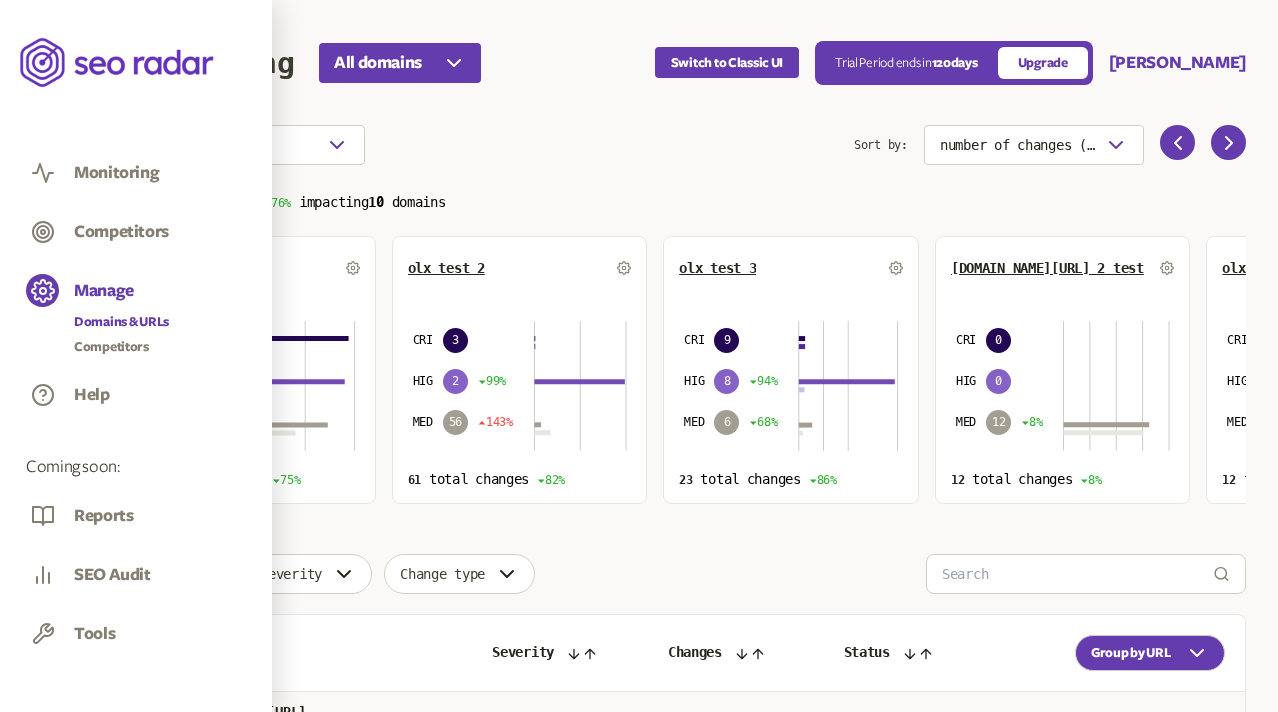 click on "Domains & URLs" at bounding box center (121, 322) 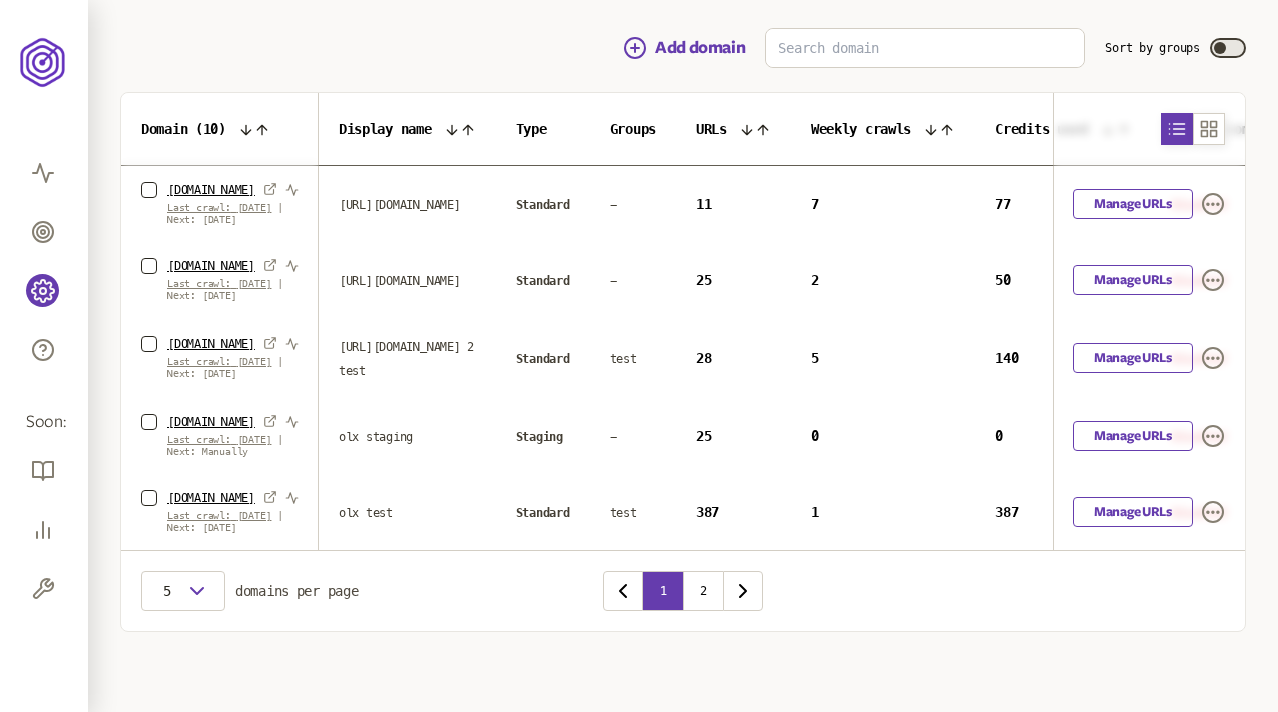 scroll, scrollTop: 244, scrollLeft: 0, axis: vertical 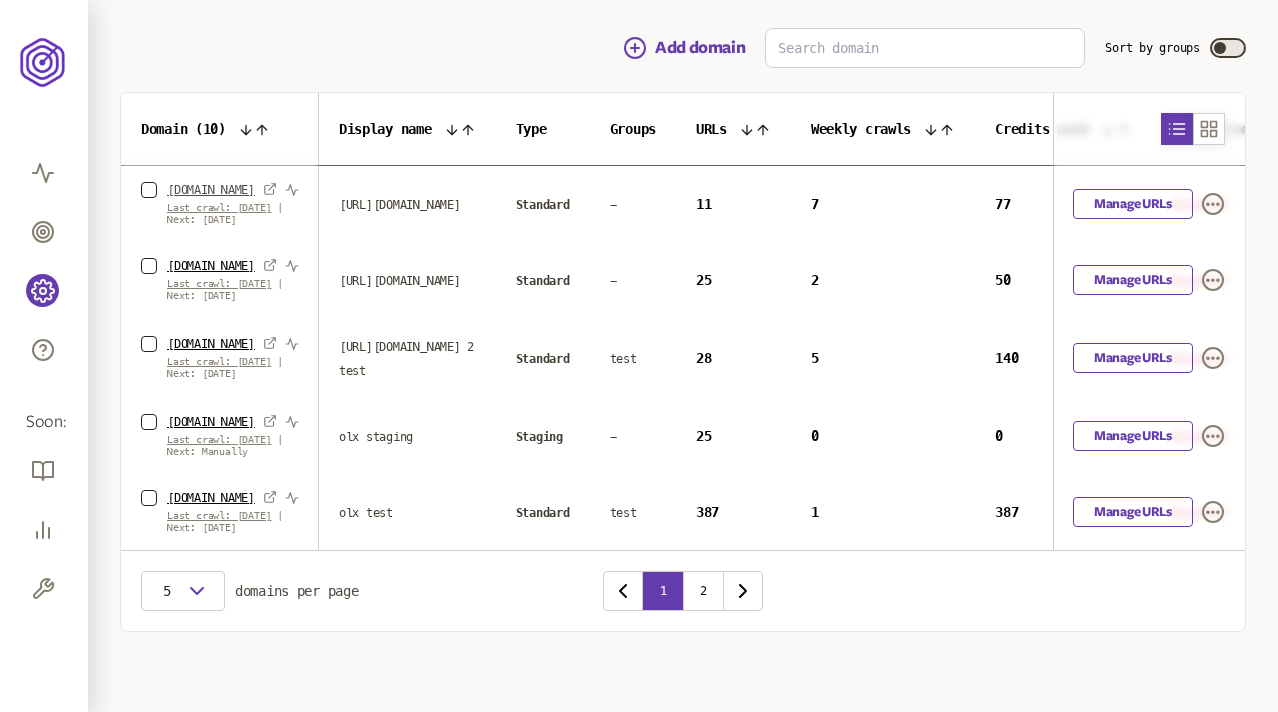 click on "[DOMAIN_NAME]" at bounding box center [211, 190] 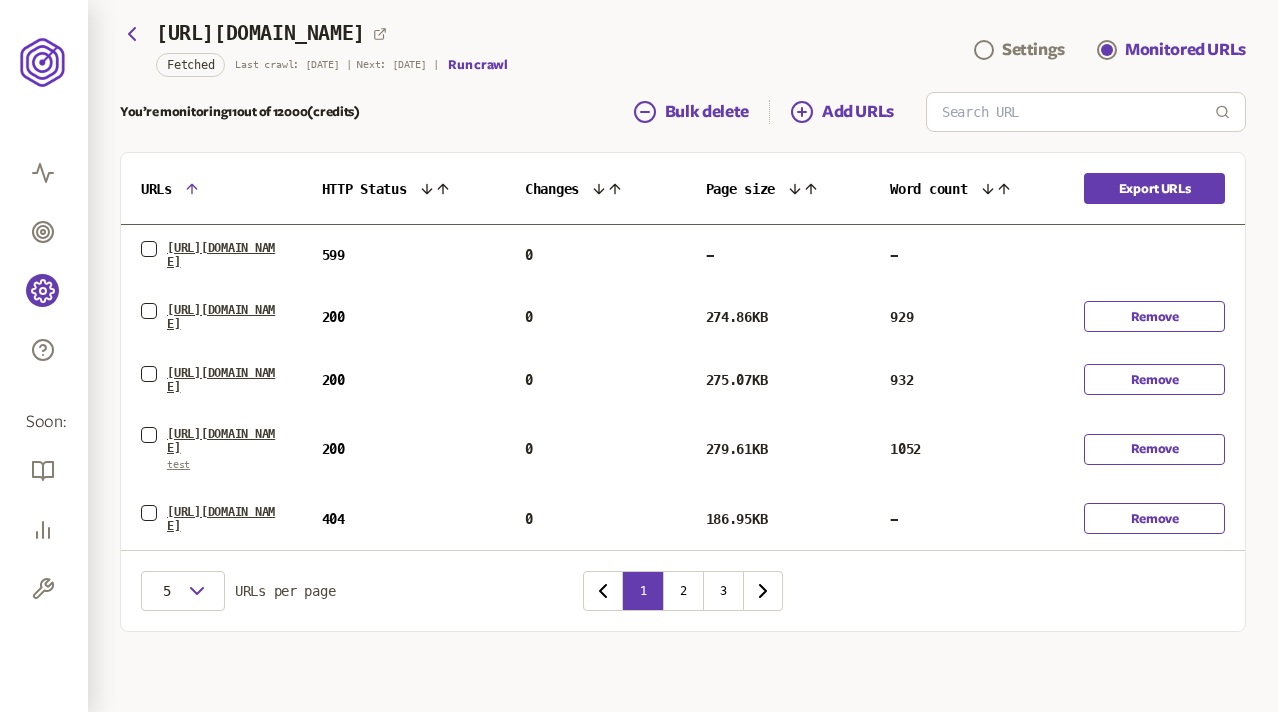 scroll, scrollTop: 139, scrollLeft: 0, axis: vertical 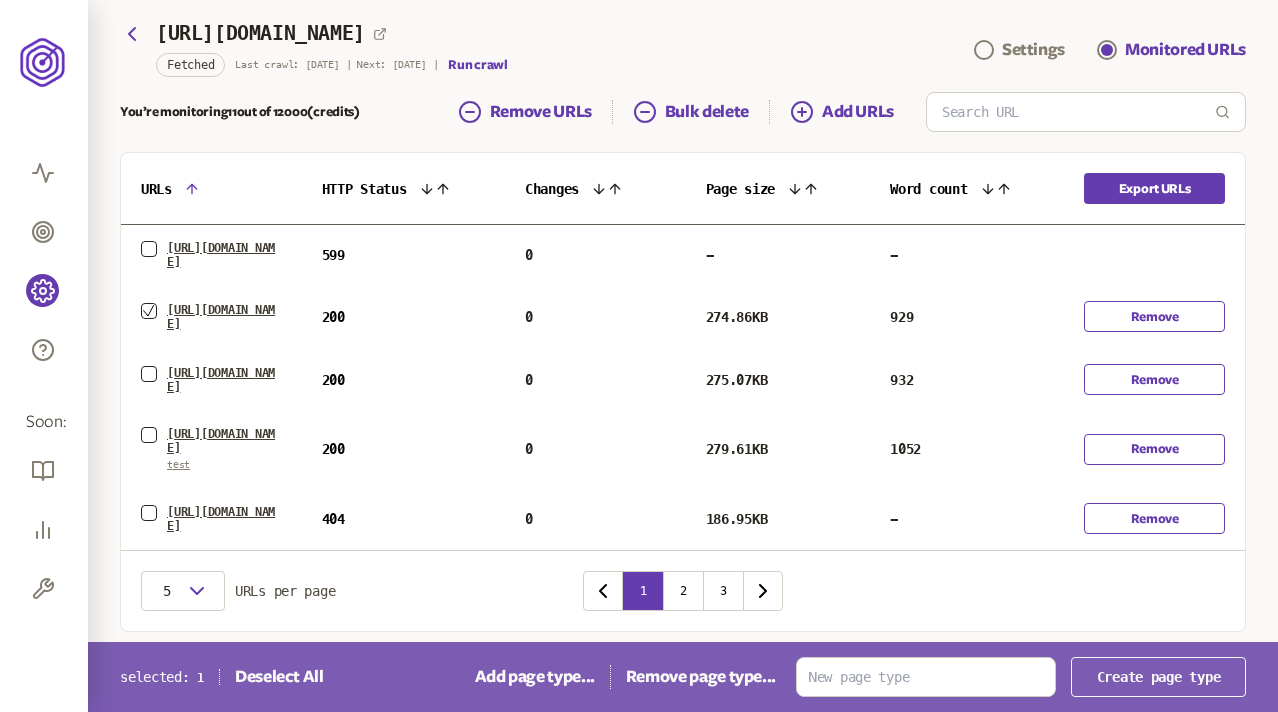 click at bounding box center [149, 374] 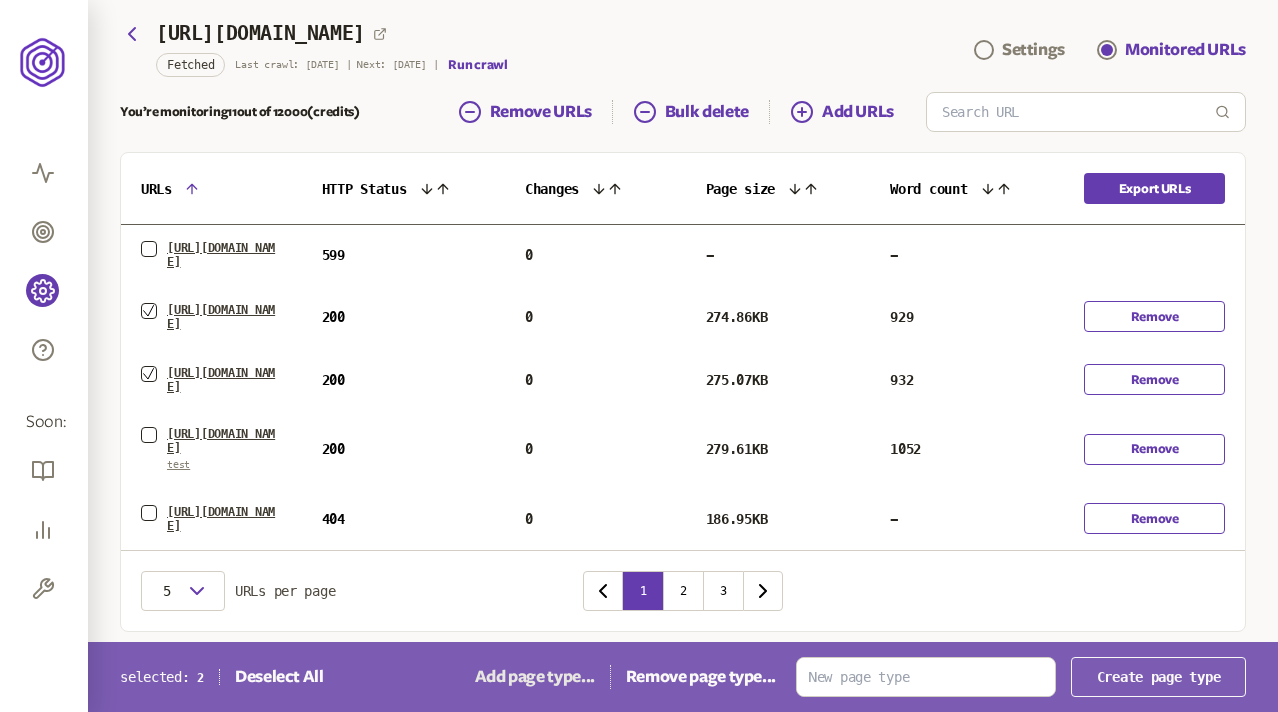 click on "Add page type..." at bounding box center [543, 677] 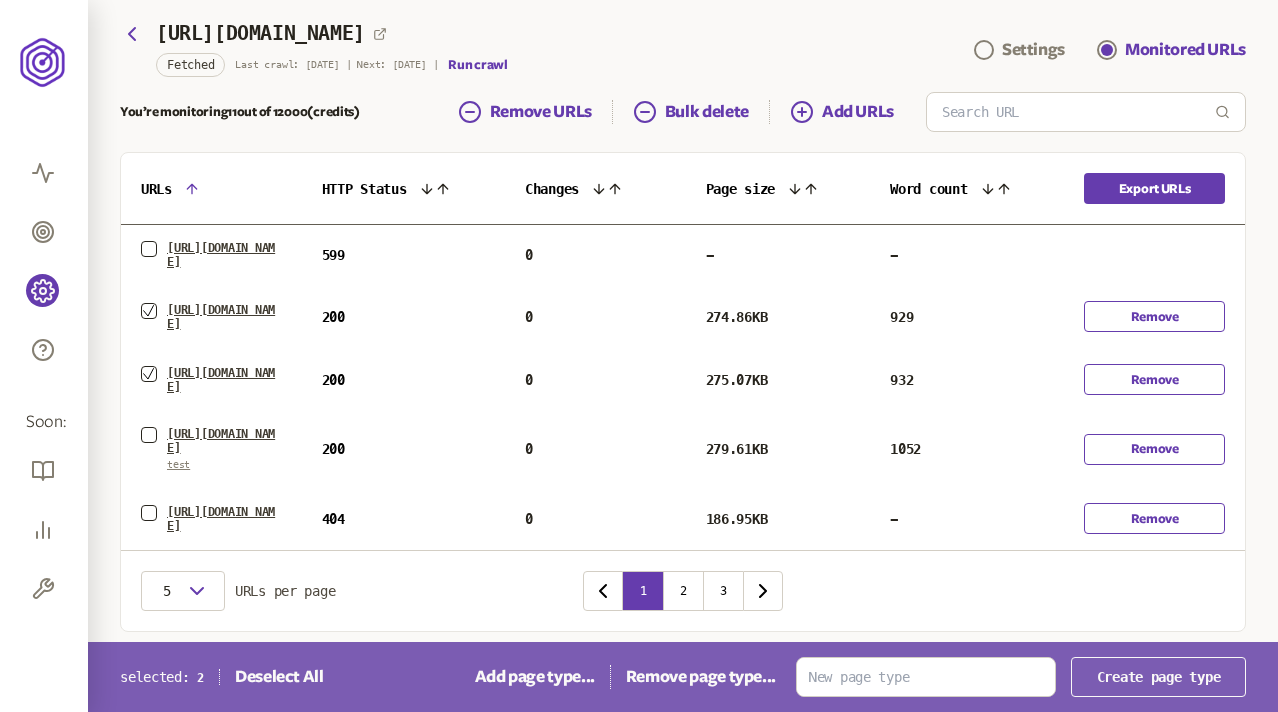 scroll, scrollTop: 0, scrollLeft: 0, axis: both 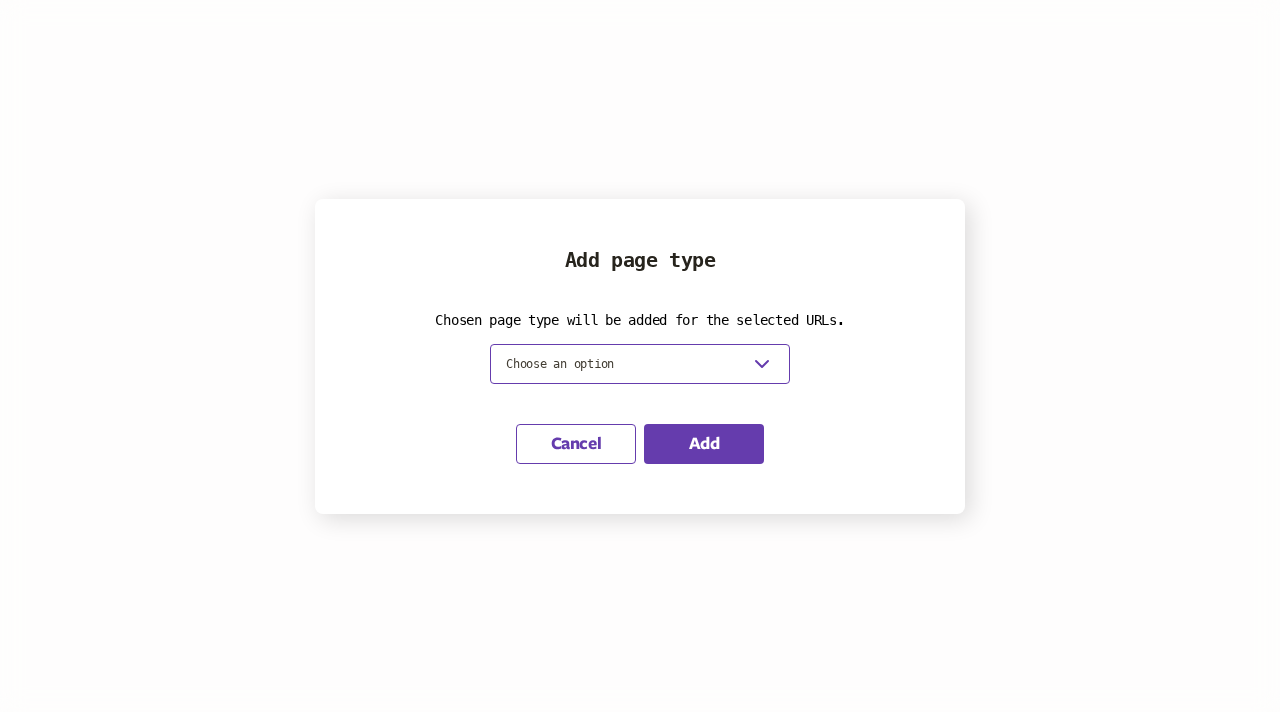 click on "Choose an option" at bounding box center (560, 364) 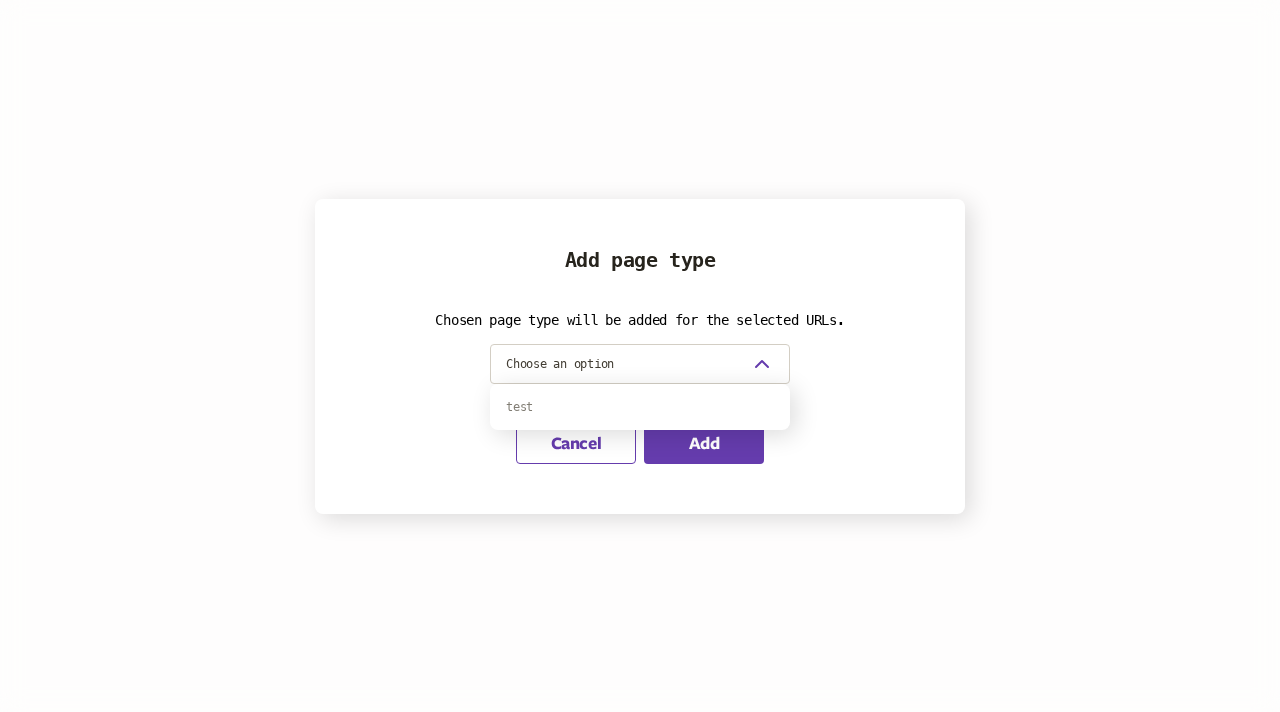 click on "test" at bounding box center [640, 407] 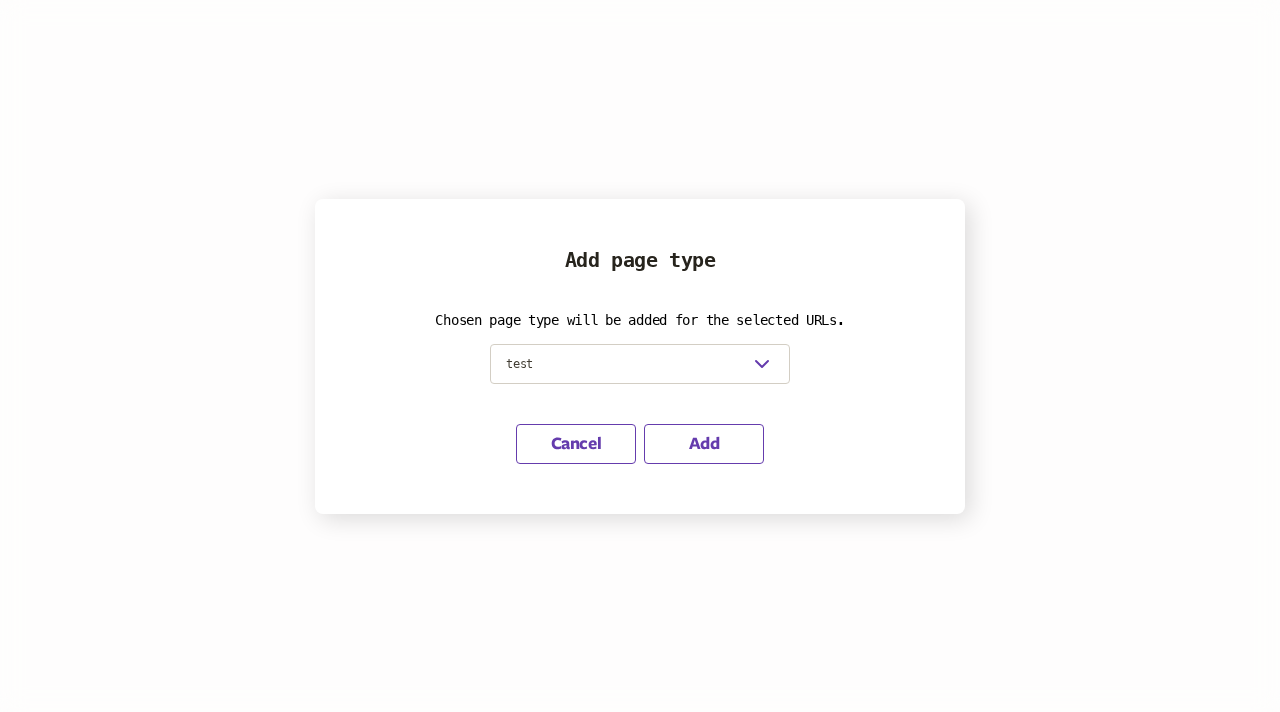 click on "Add" at bounding box center [704, 444] 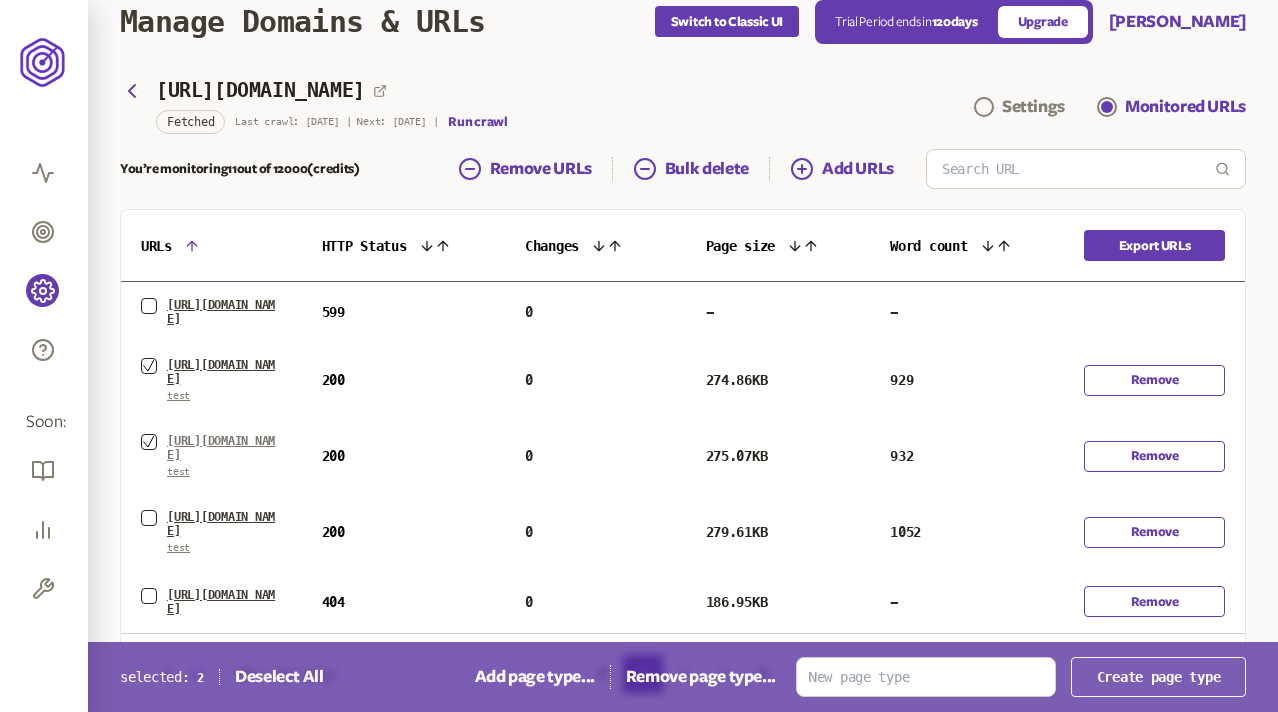 scroll, scrollTop: 38, scrollLeft: 0, axis: vertical 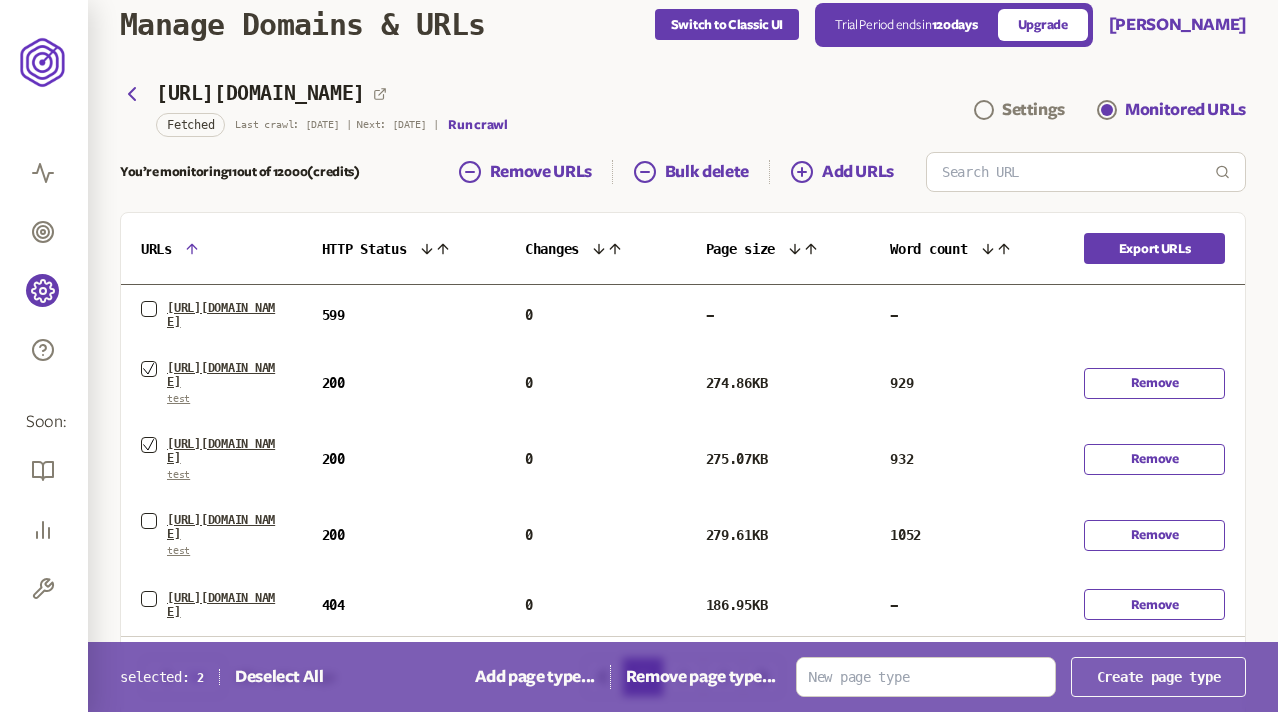 click 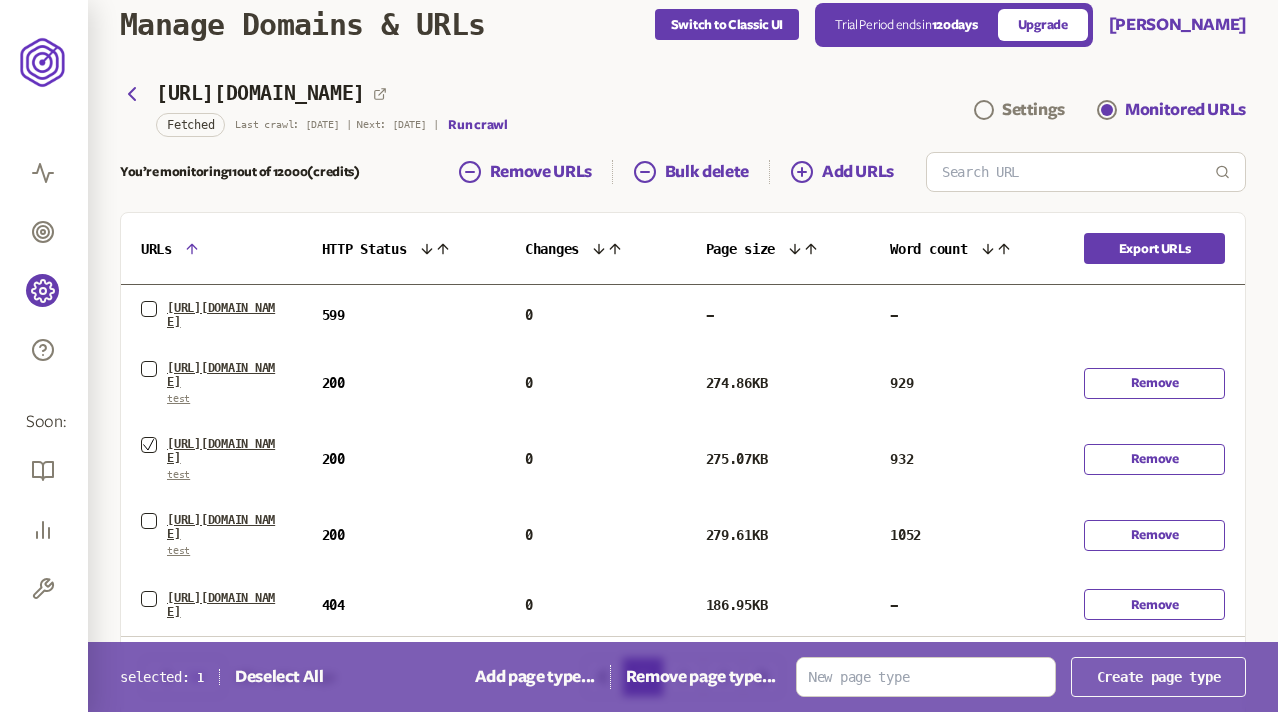 click on "[URL][DOMAIN_NAME] test" at bounding box center [211, 459] 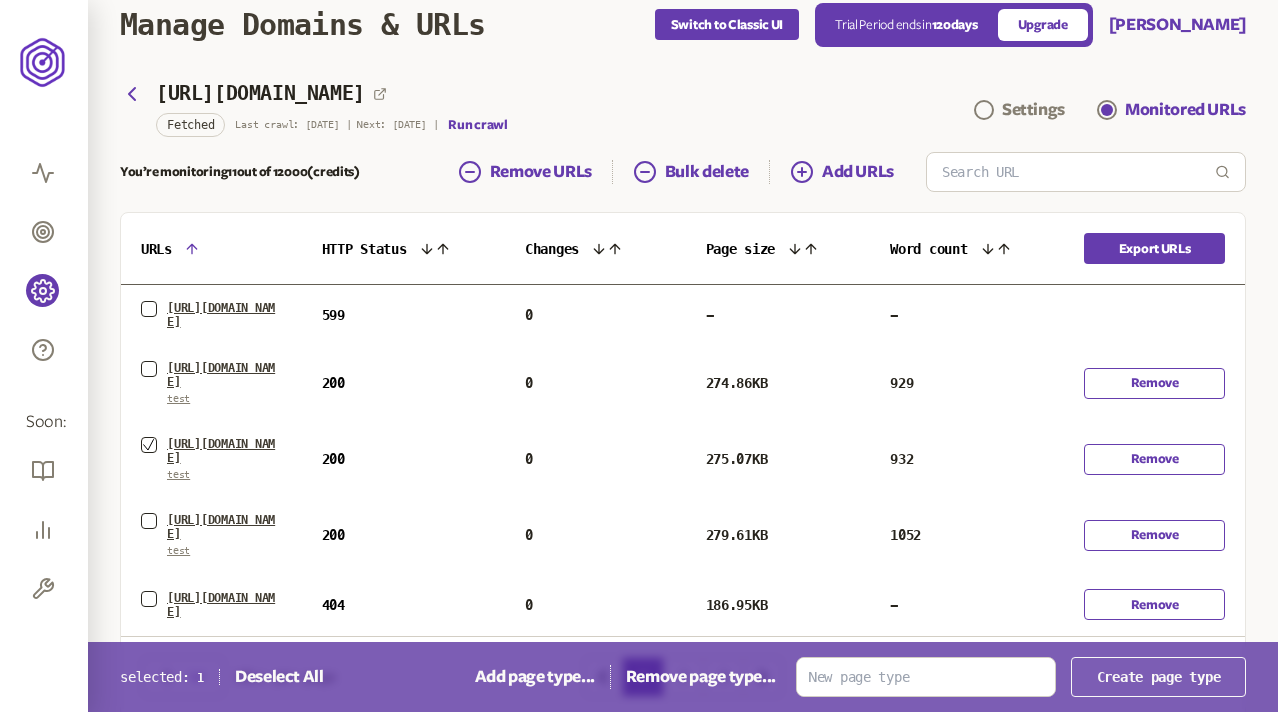 click 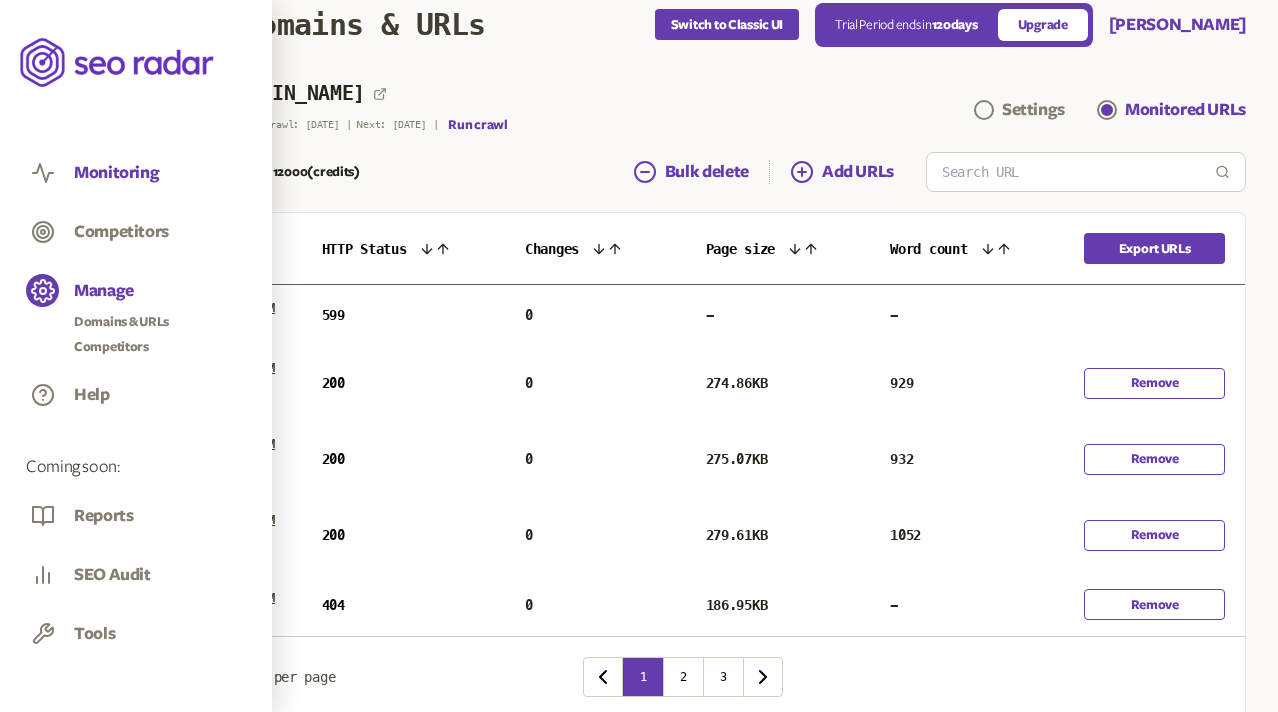 click on "Monitoring" at bounding box center (116, 173) 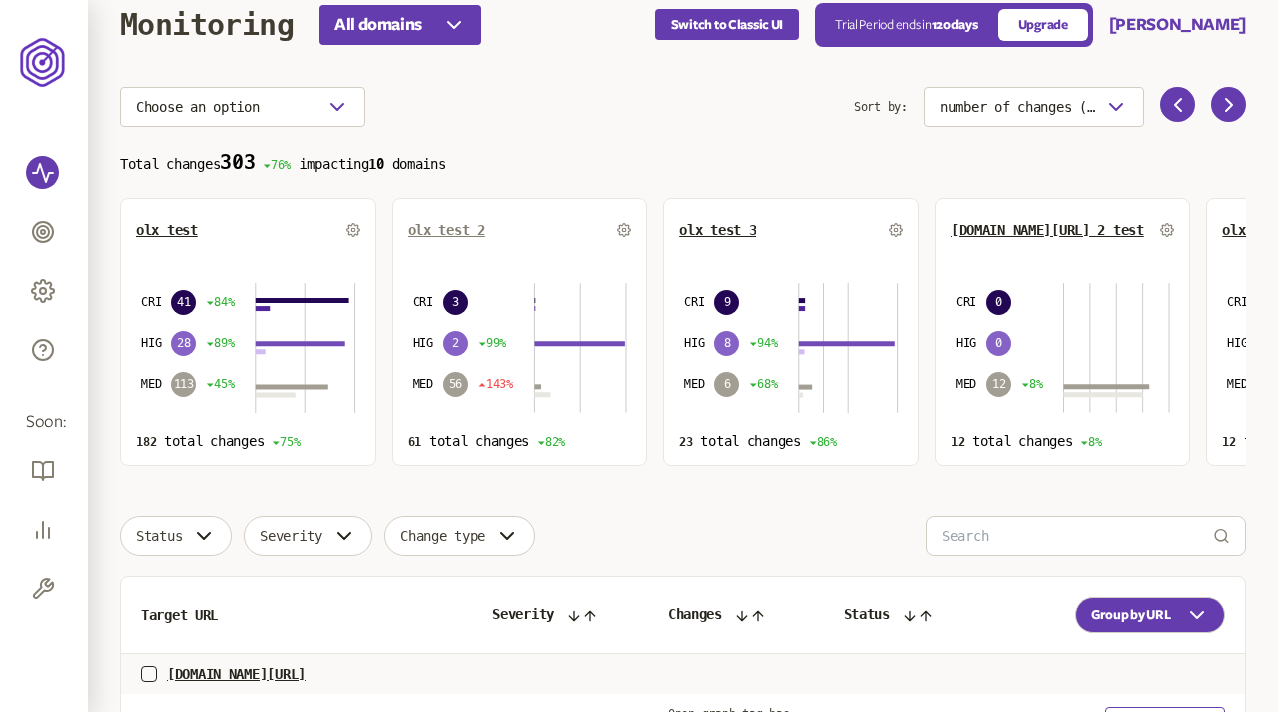 click on "olx test 2" at bounding box center [446, 230] 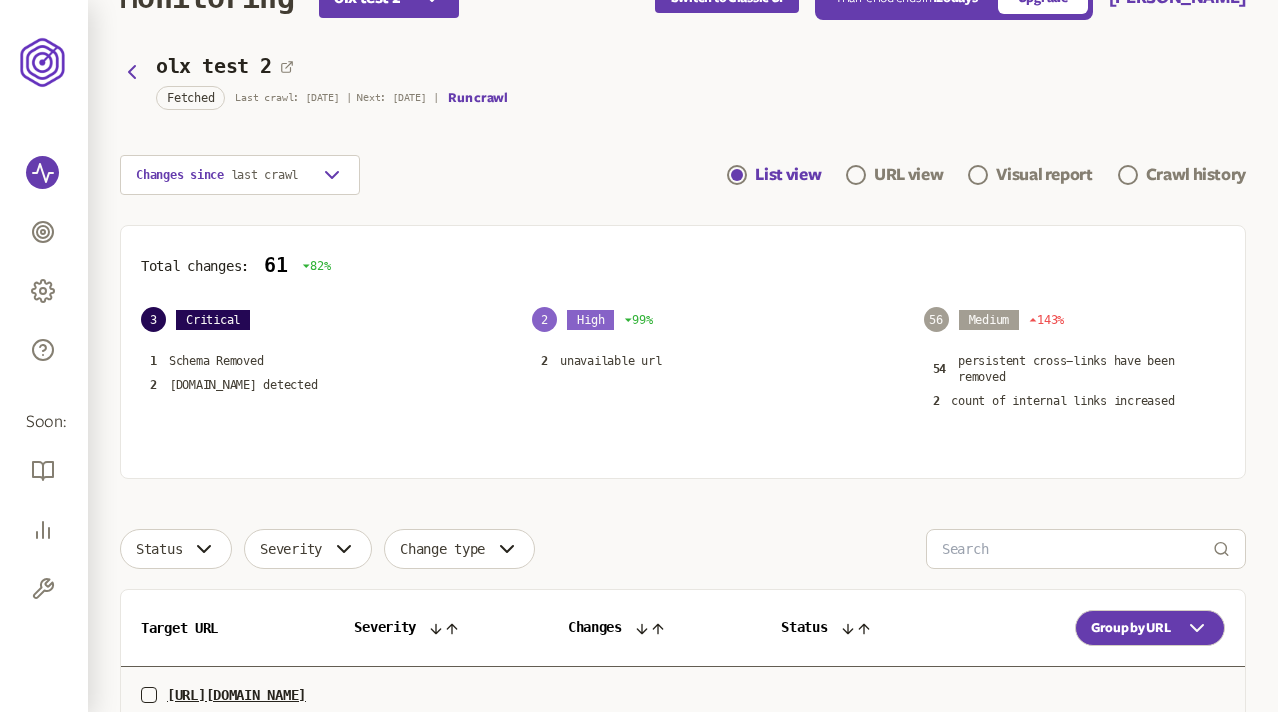 scroll, scrollTop: 0, scrollLeft: 0, axis: both 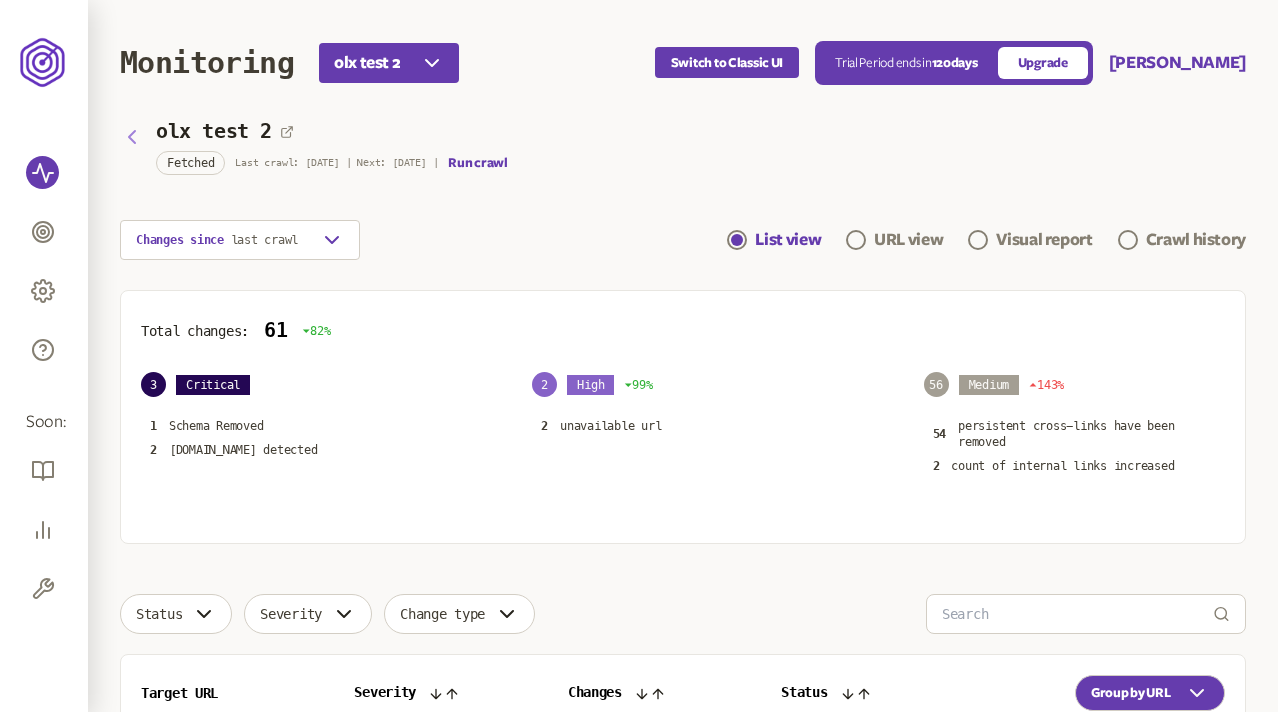 click 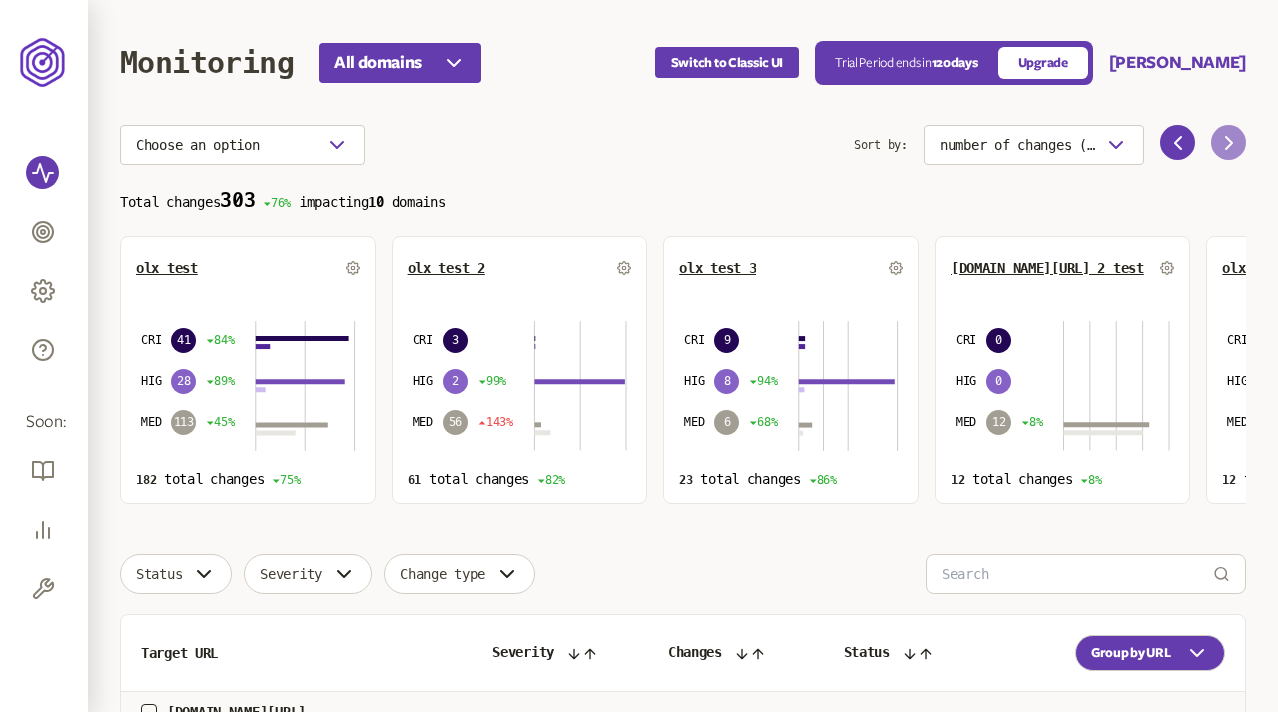 click 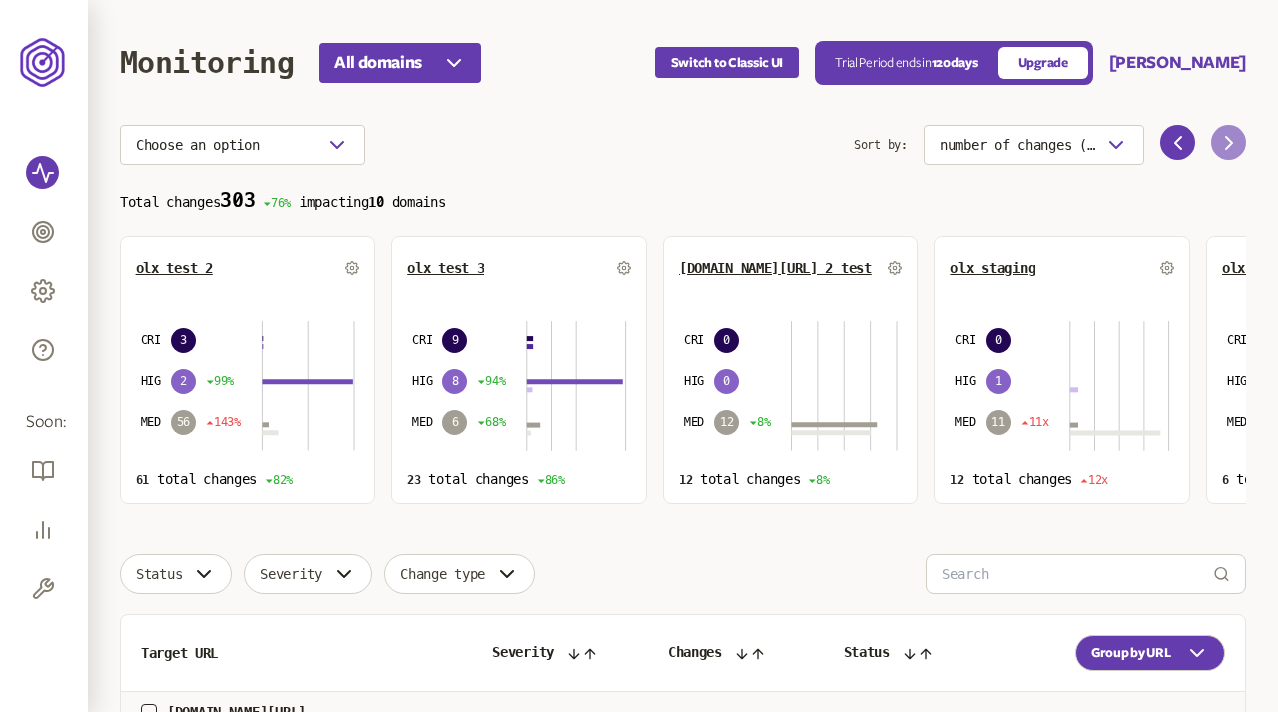 click 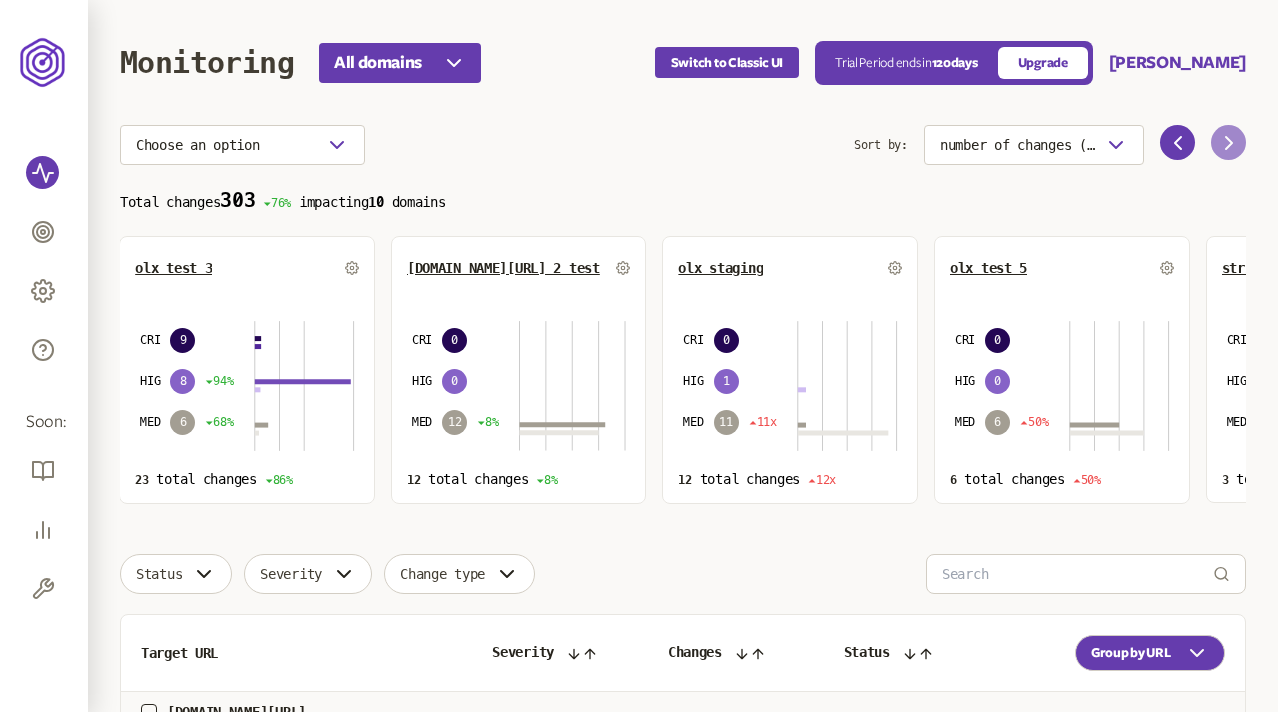 click 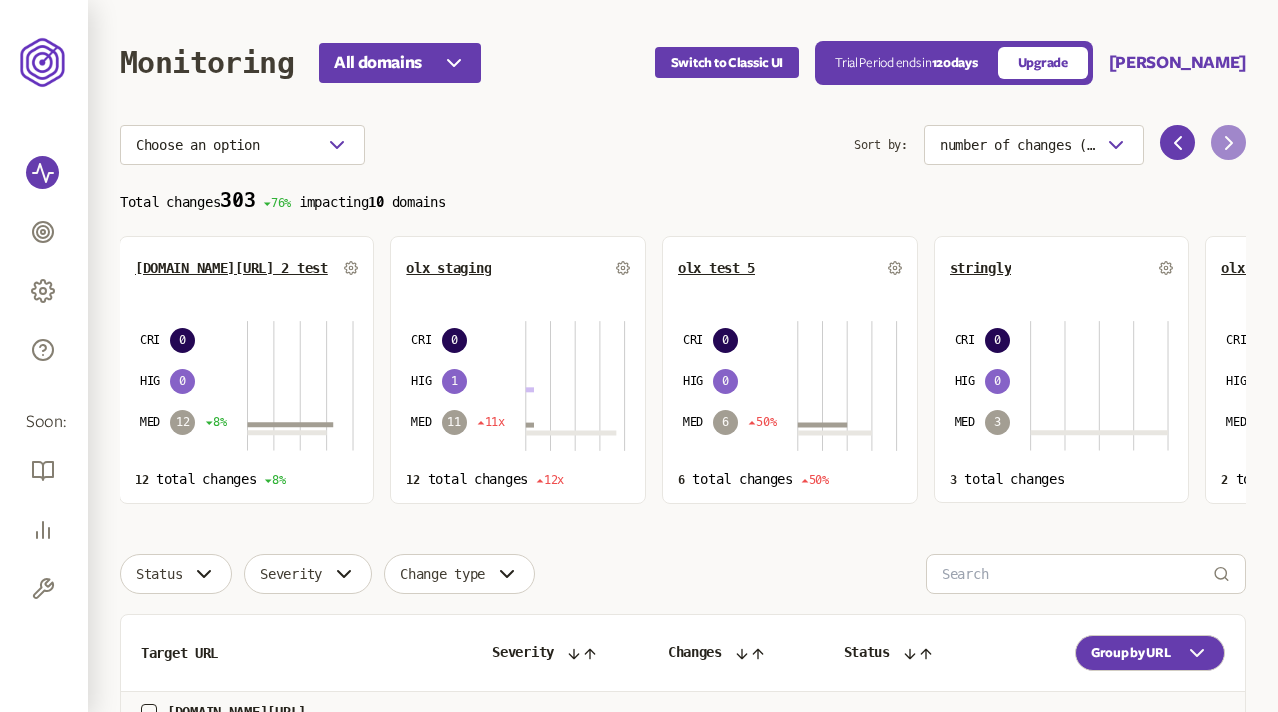 click 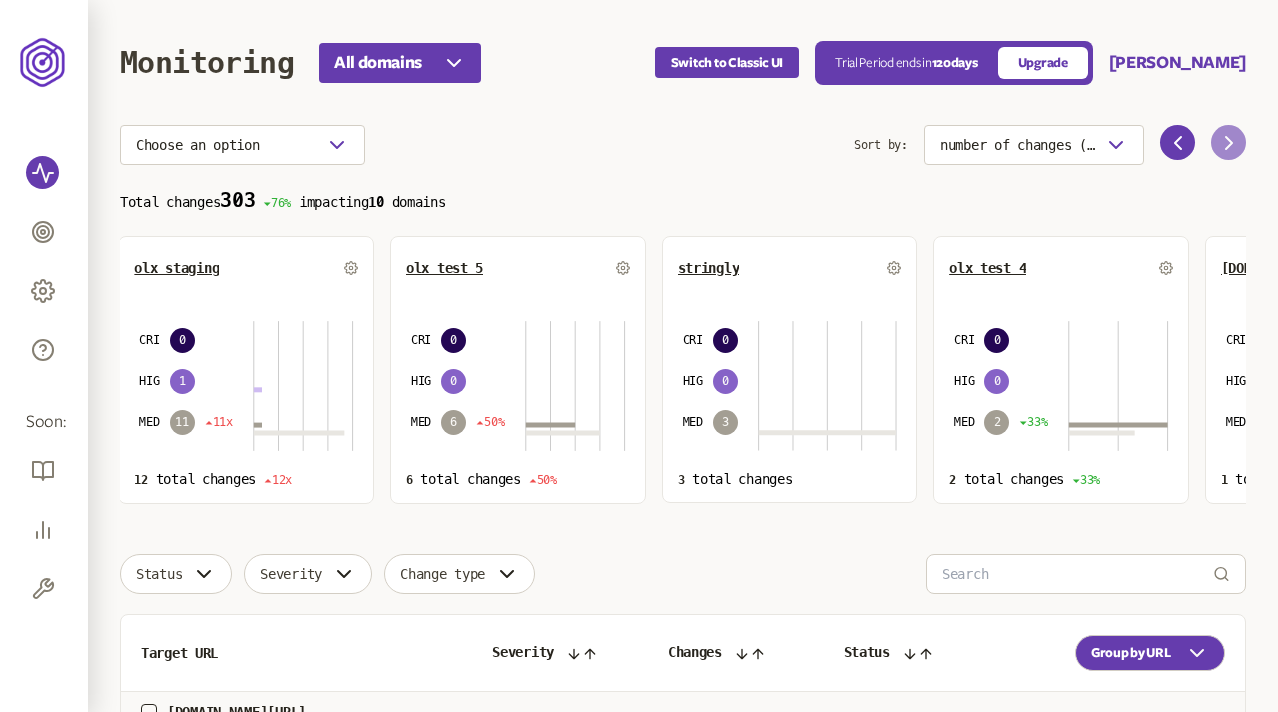 click 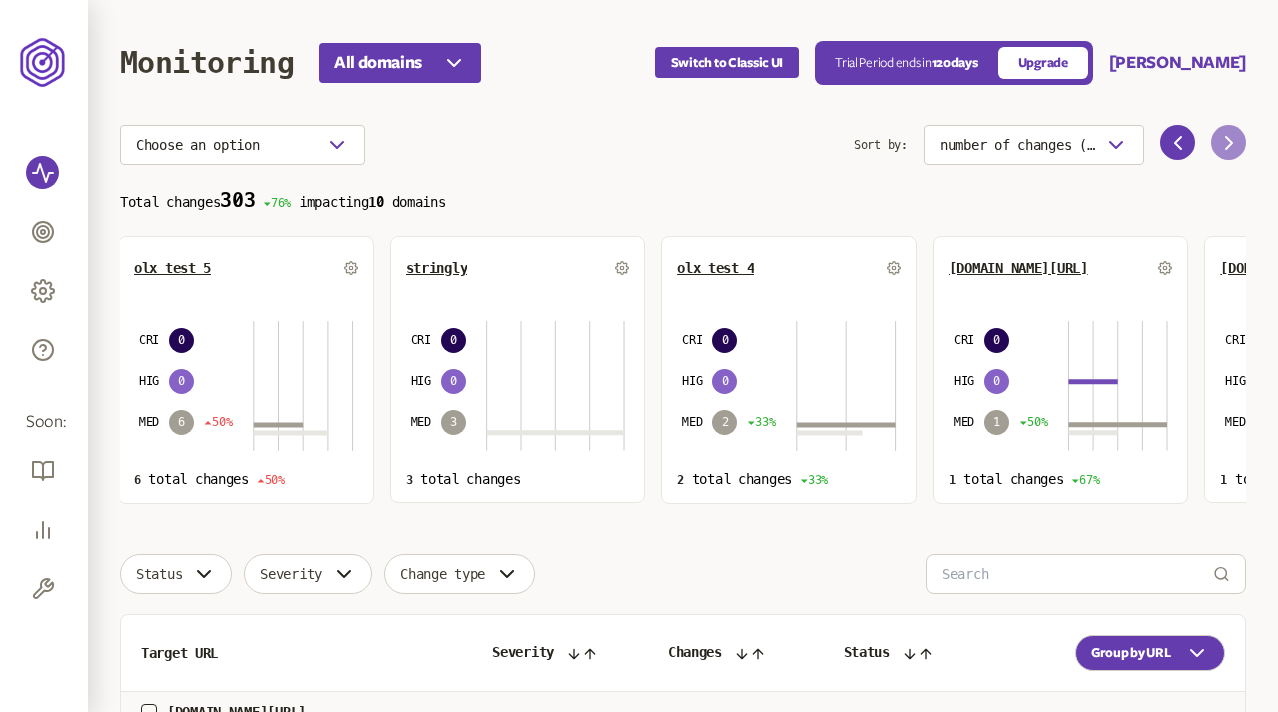 click 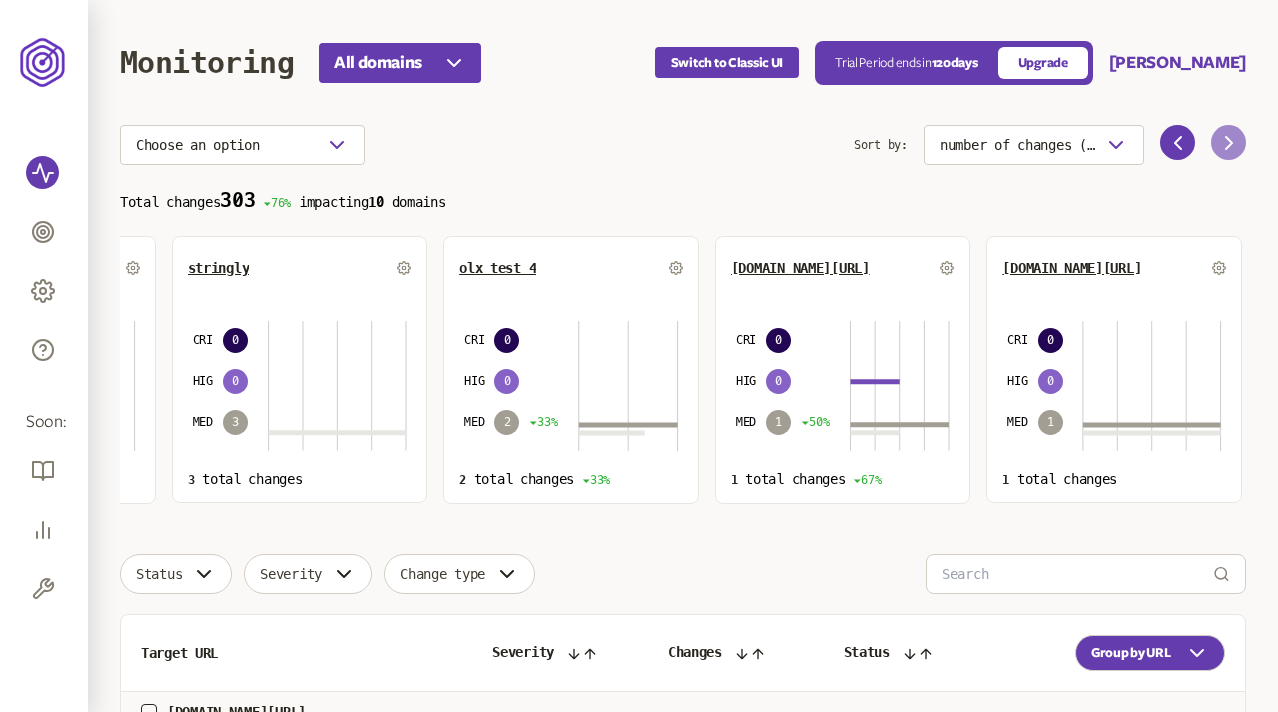 click 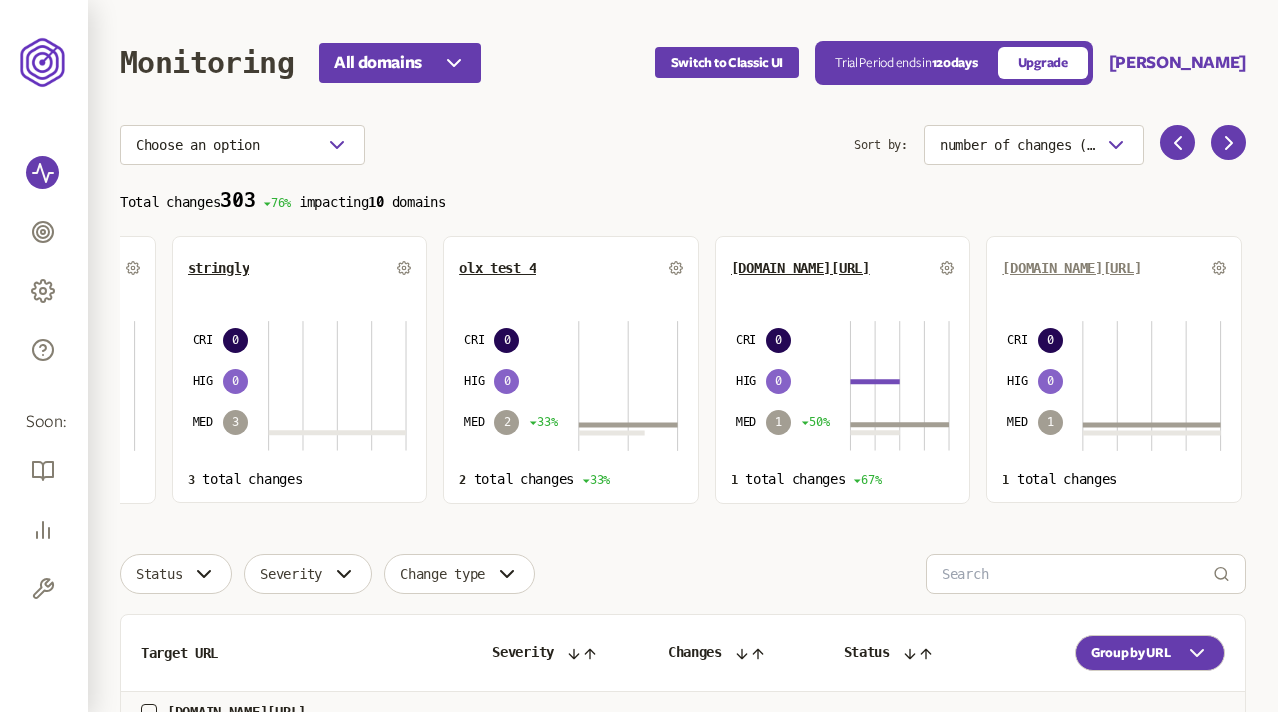 click on "[DOMAIN_NAME][URL]" at bounding box center (1071, 268) 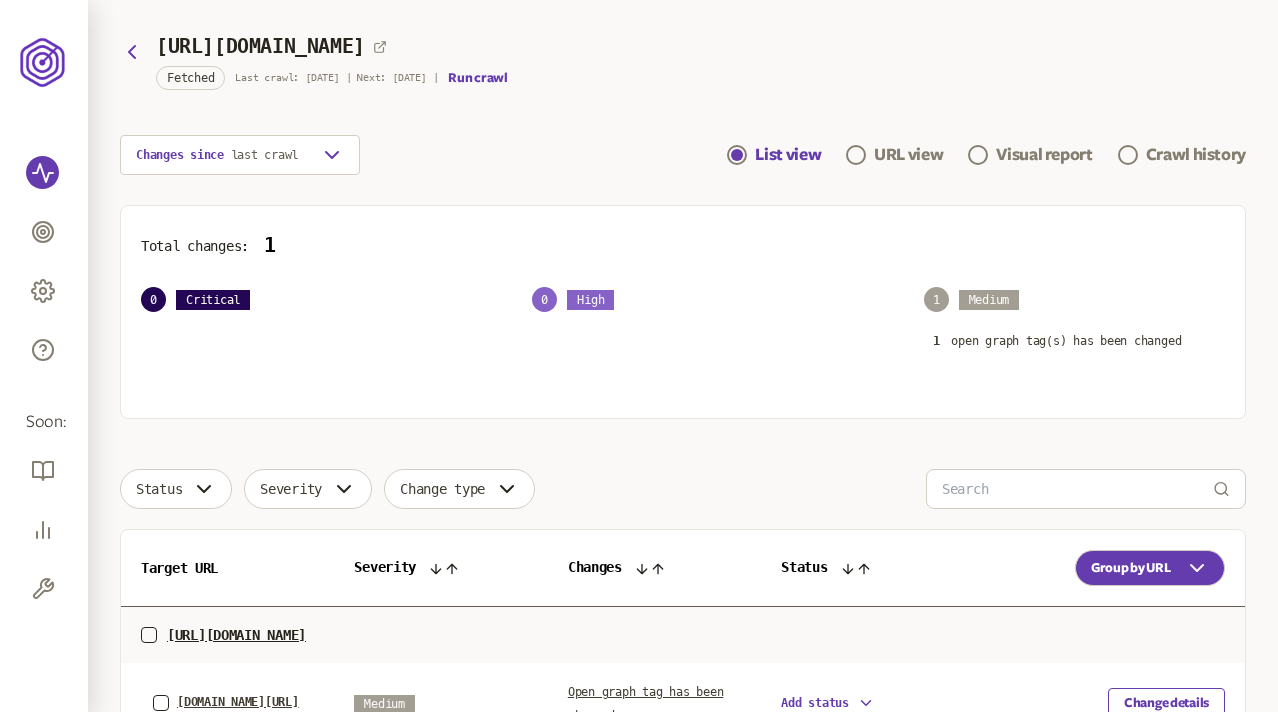 scroll, scrollTop: 68, scrollLeft: 0, axis: vertical 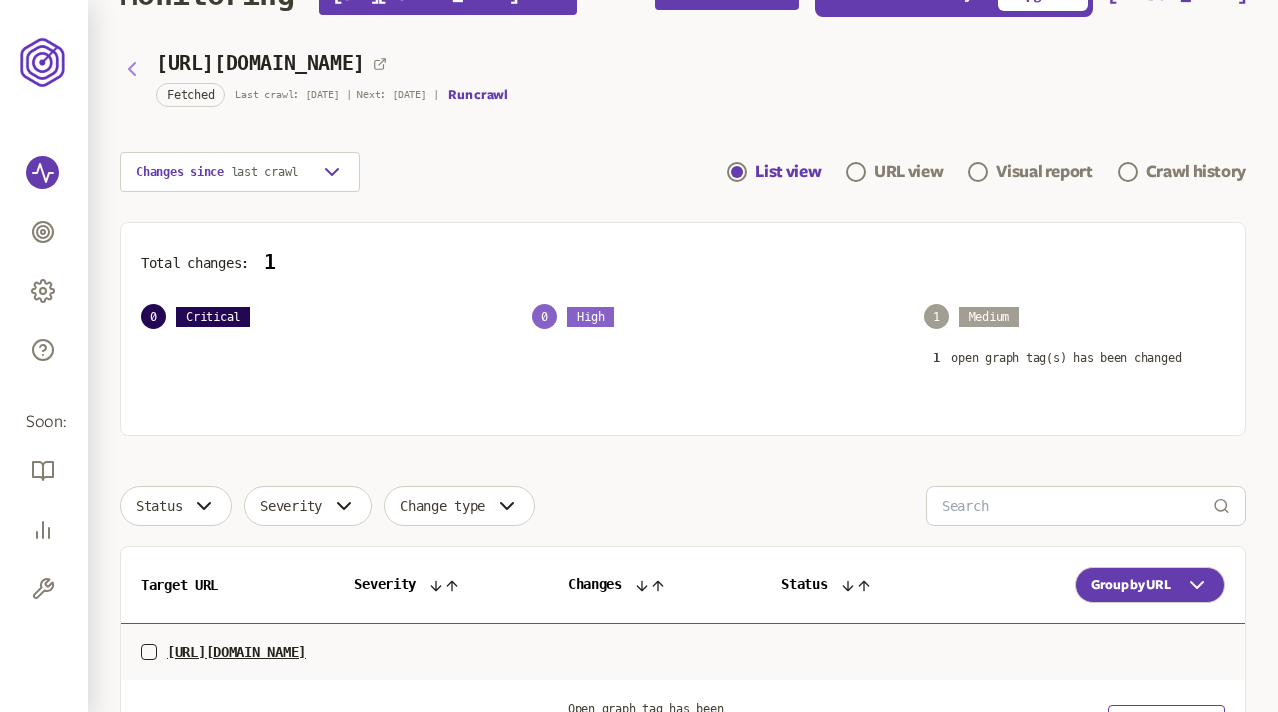 click 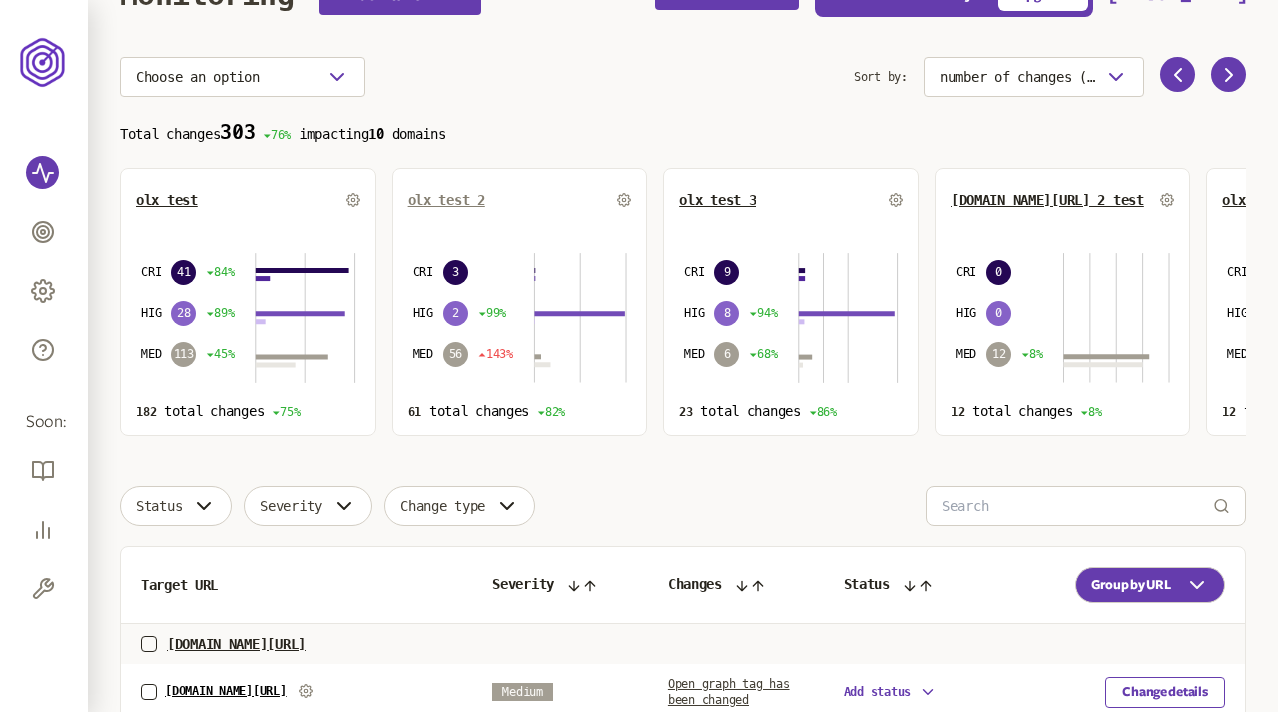 click on "olx test 2" at bounding box center [446, 200] 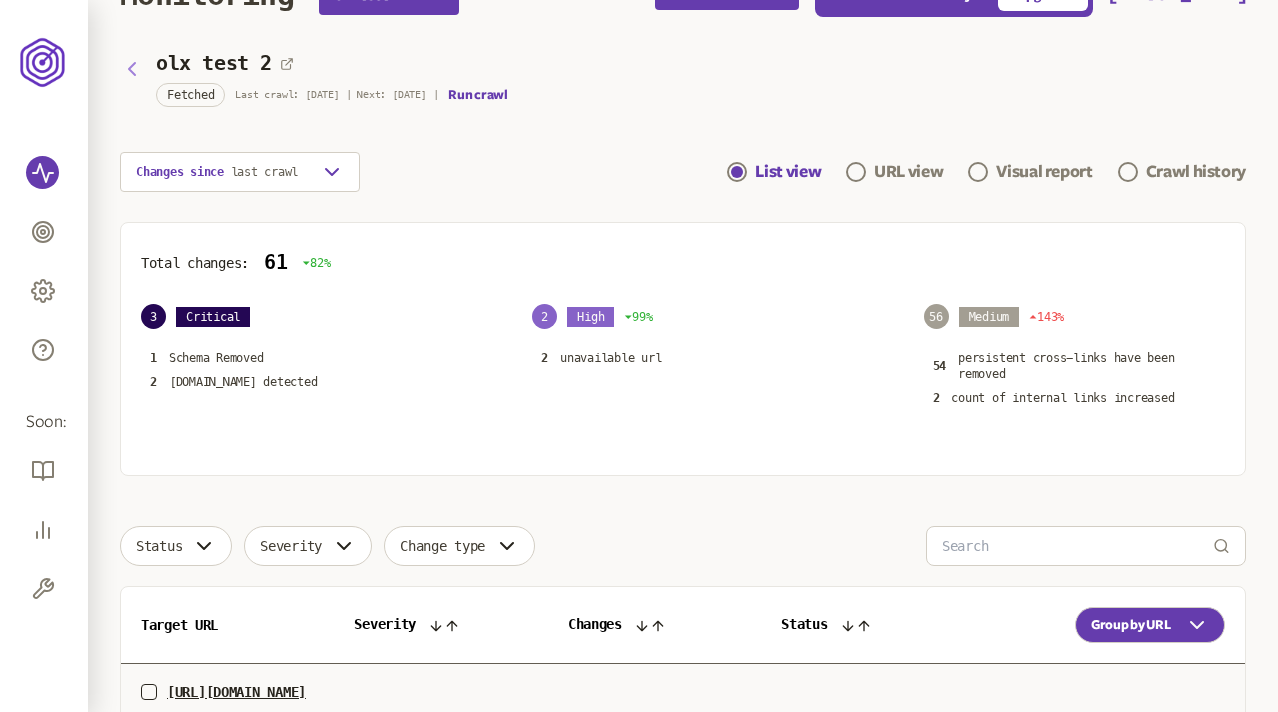 click 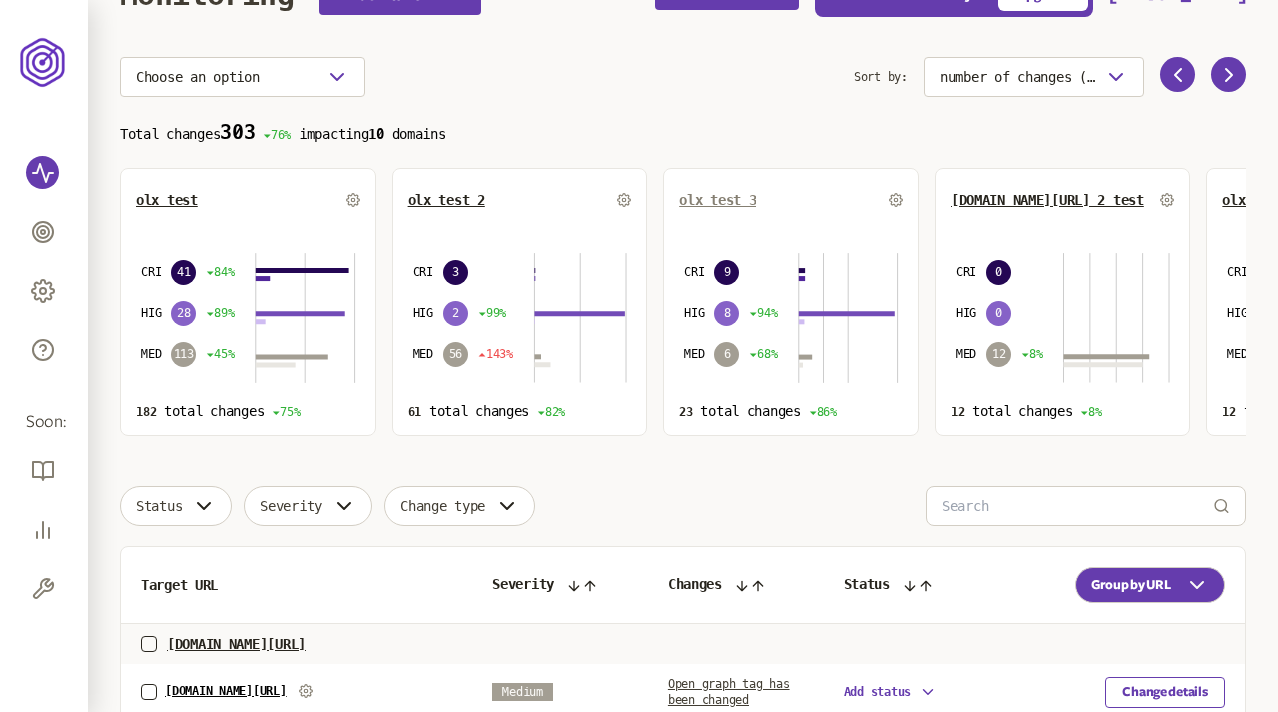 click on "olx test 3" at bounding box center [717, 200] 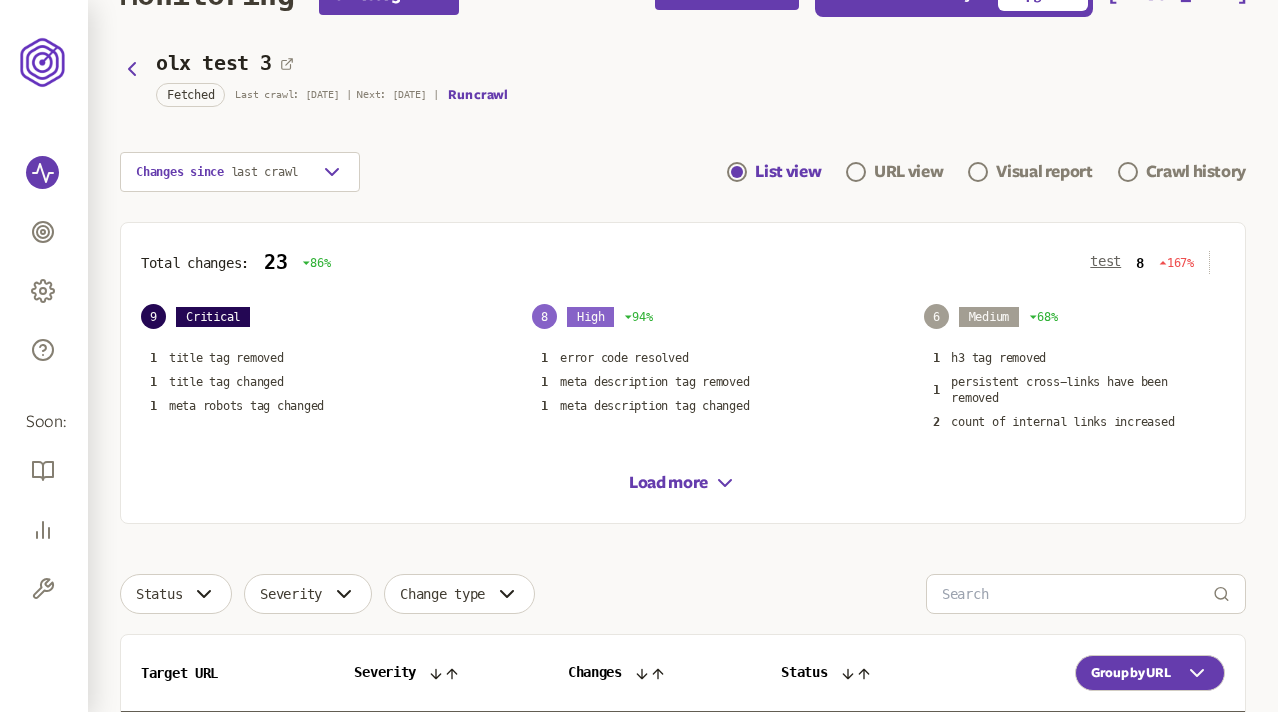 click on "test" at bounding box center [1105, 261] 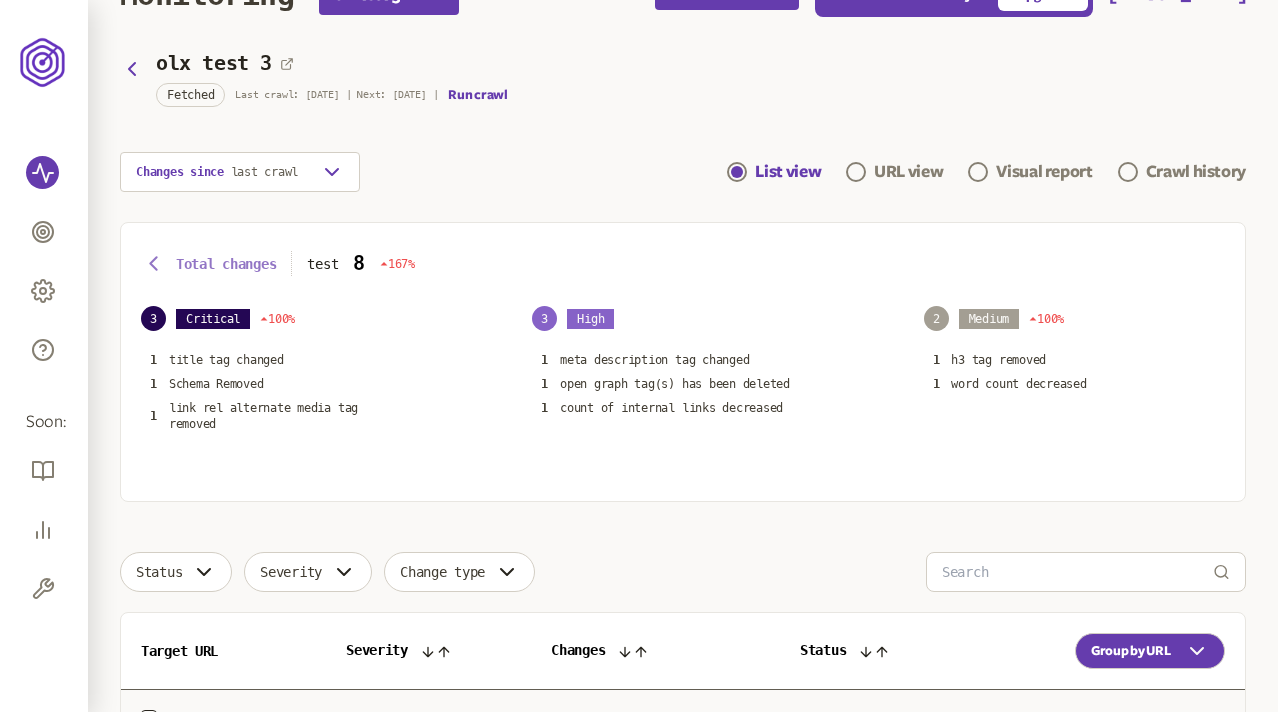 click on "Total changes" at bounding box center (226, 264) 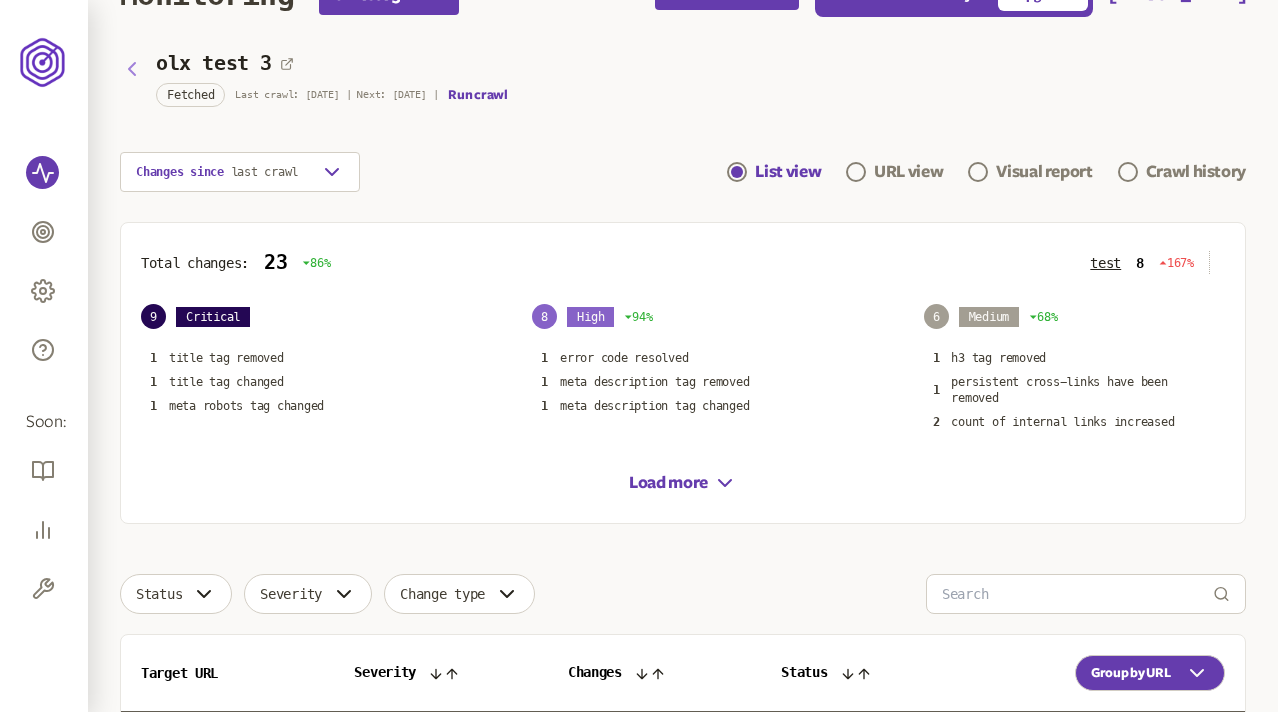 click 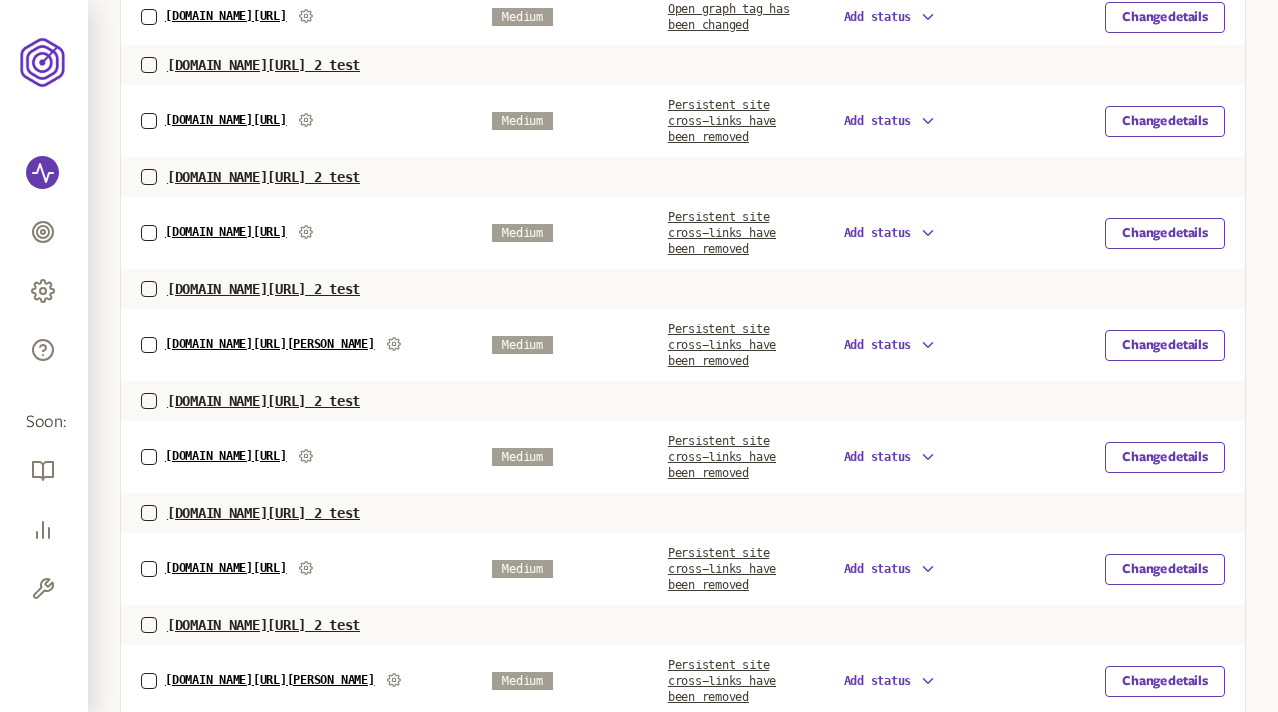 scroll, scrollTop: 0, scrollLeft: 0, axis: both 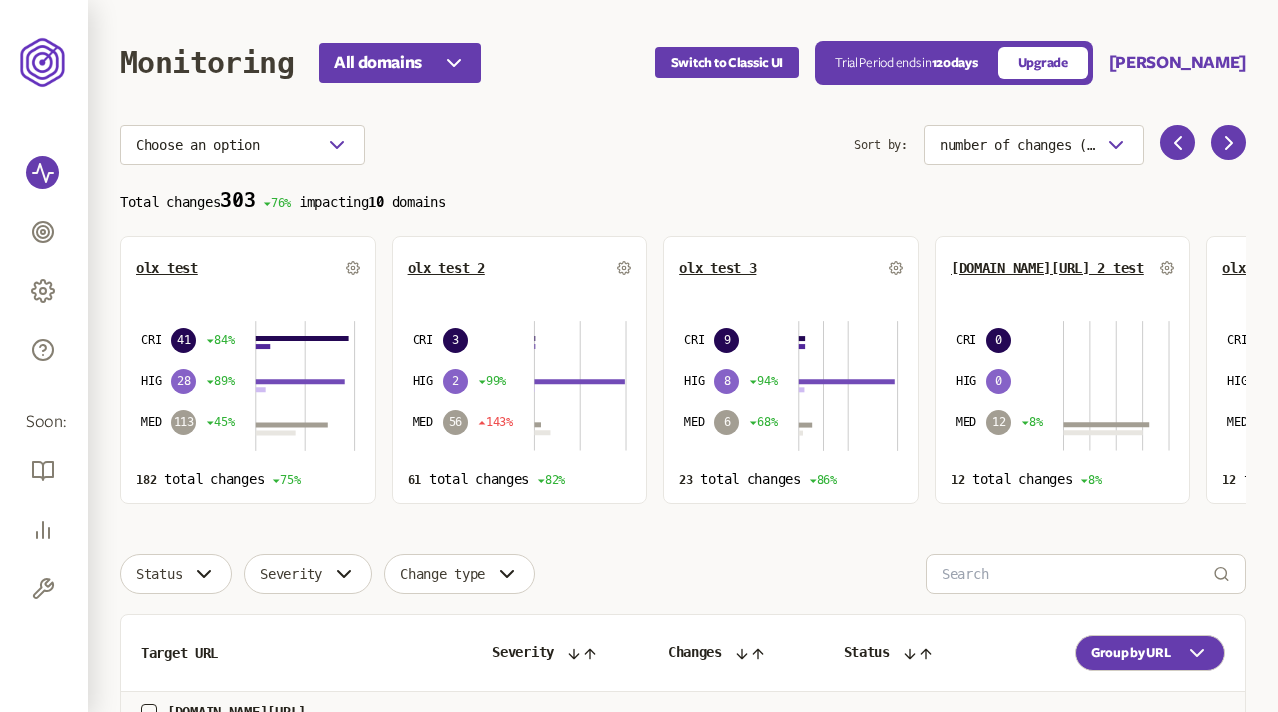 click on "Choose an option Sort by: number of changes (high-low) Total changes  303   76%   impacting  10   domains olx test CRI 41 84% HIG 28 89% MED 113 45% 182   total changes   75% olx test 2 CRI 3 HIG 2 99% MED 56 143% 61   total changes   82% olx test 3 CRI 9 HIG 8 94% MED 6 68% 23   total changes   86% [DOMAIN_NAME][URL] 2 test CRI 0 HIG 0 MED 12 8% 12   total changes   8% olx staging CRI 0 HIG 1 MED 11 11x 12   total changes   12x olx test 5 CRI 0 HIG 0 MED 6 50% 6   total changes   50% stringly CRI 0 HIG 0 MED 3 3   total changes   olx test 4 CRI 0 HIG 0 MED 2 33% 2   total changes   33% [DOMAIN_NAME][URL] CRI 0 HIG 0 MED 1 50% 1   total changes   67% [DOMAIN_NAME][URL] CRI 0 HIG 0 MED 1 1   total changes" at bounding box center (683, 314) 